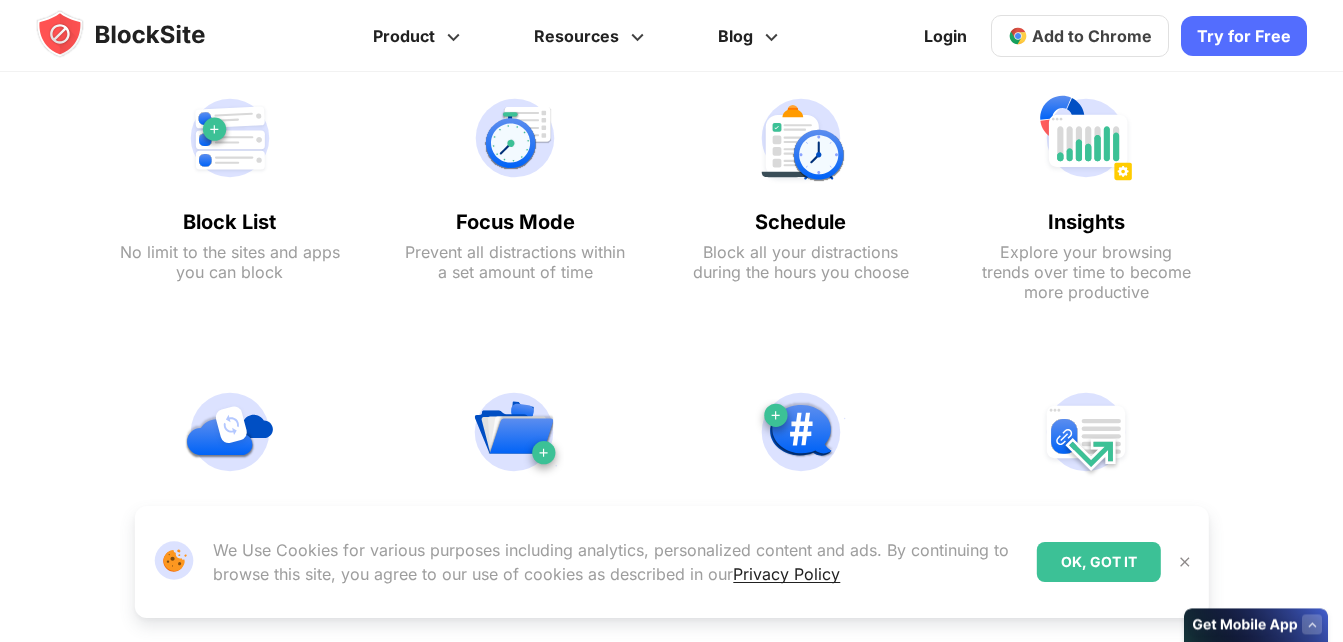 scroll, scrollTop: 0, scrollLeft: 0, axis: both 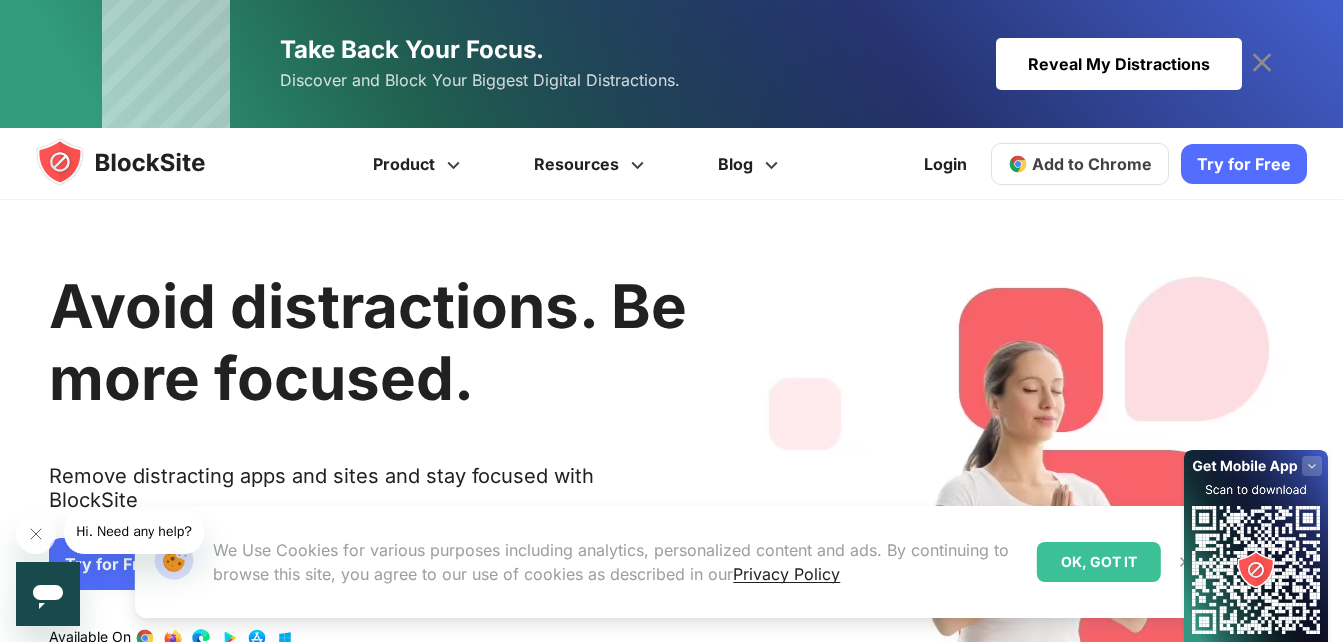 click on "OK, GOT IT" at bounding box center (1099, 562) 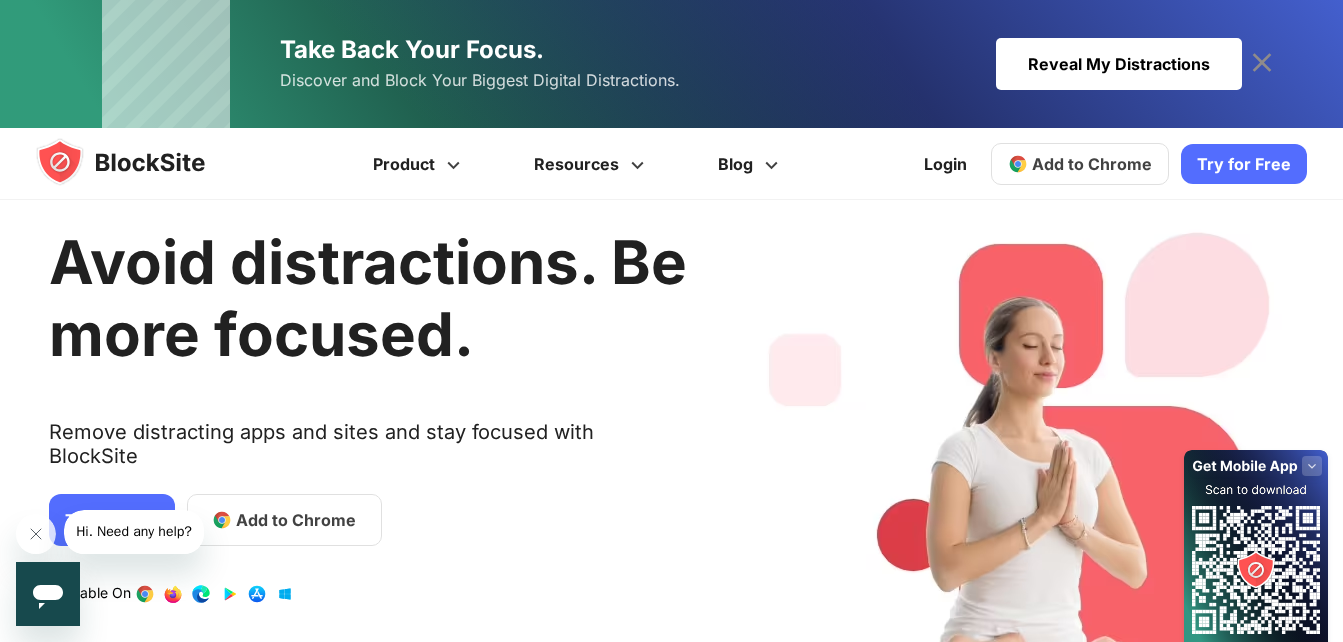 scroll, scrollTop: 47, scrollLeft: 0, axis: vertical 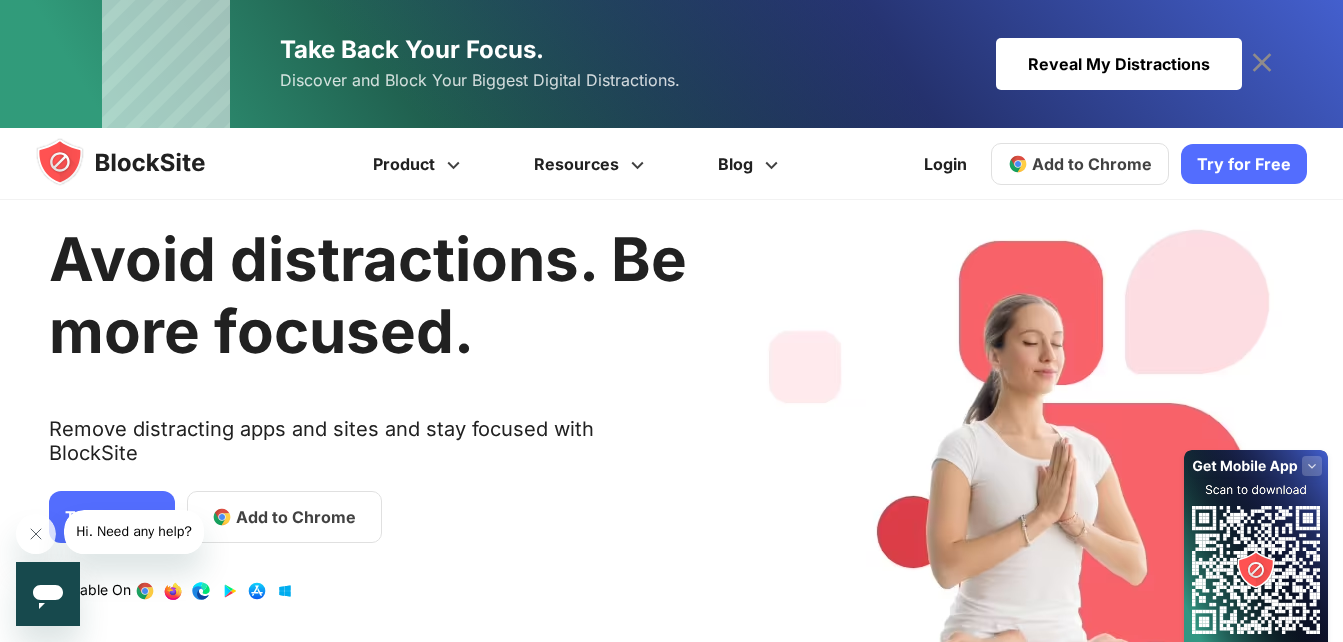 click 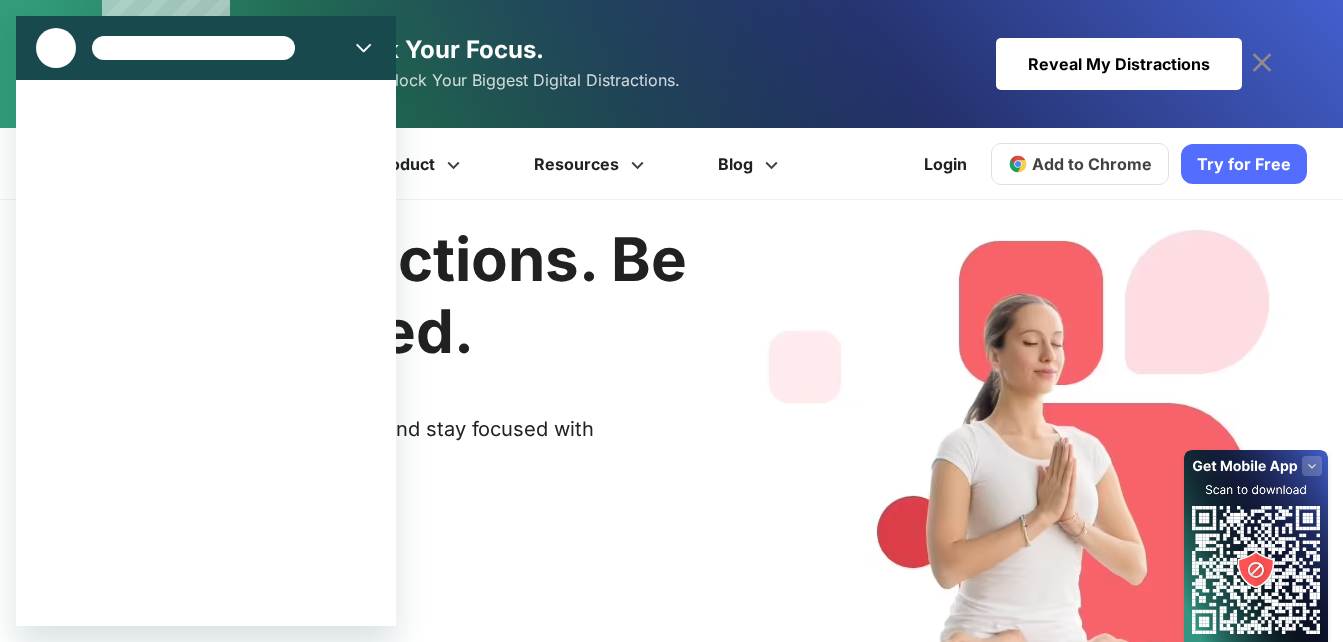 scroll, scrollTop: 0, scrollLeft: 0, axis: both 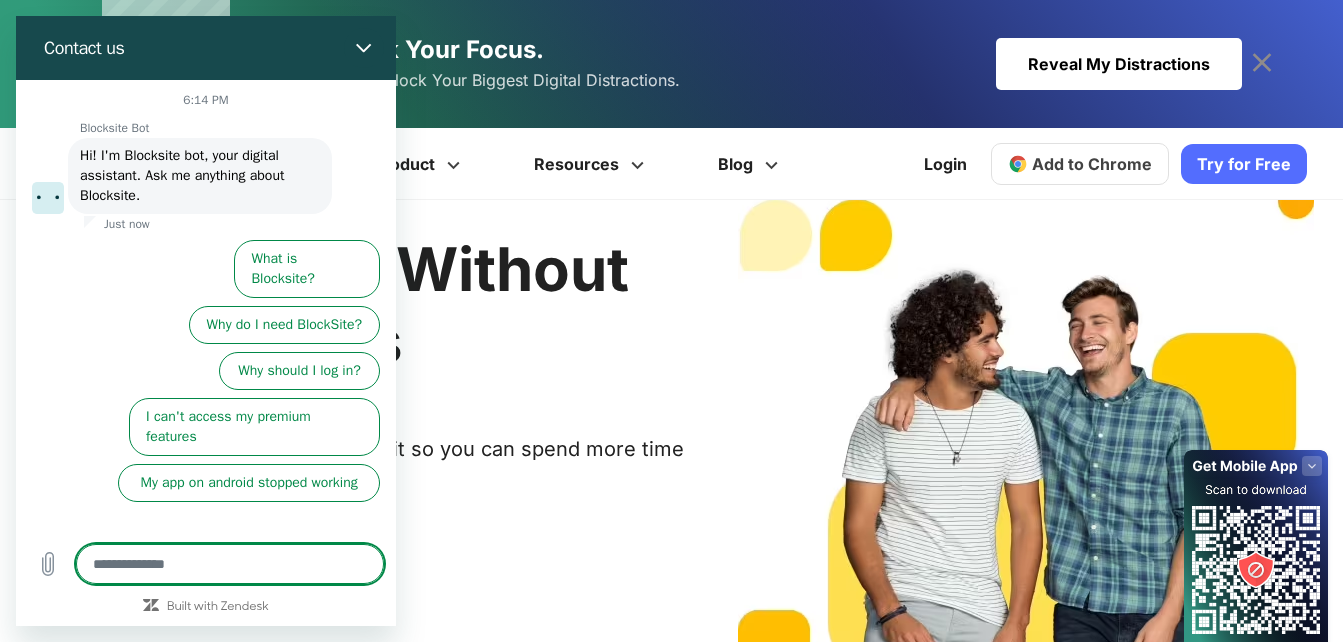 click at bounding box center (230, 564) 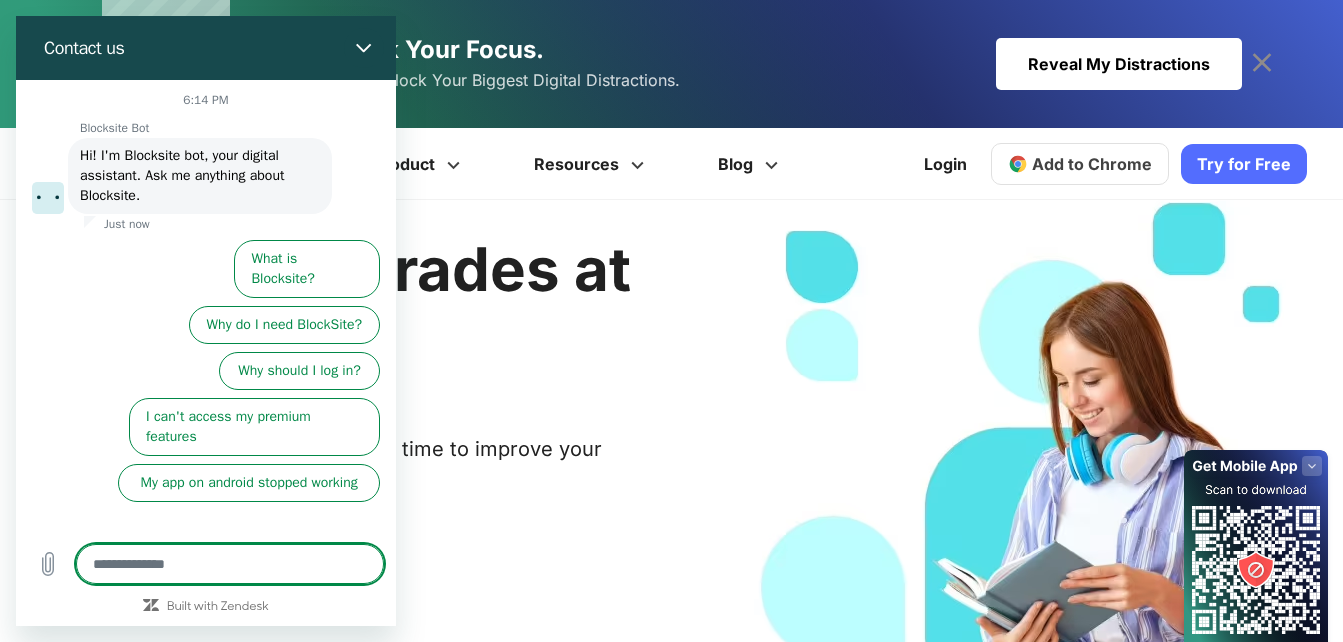 type on "*" 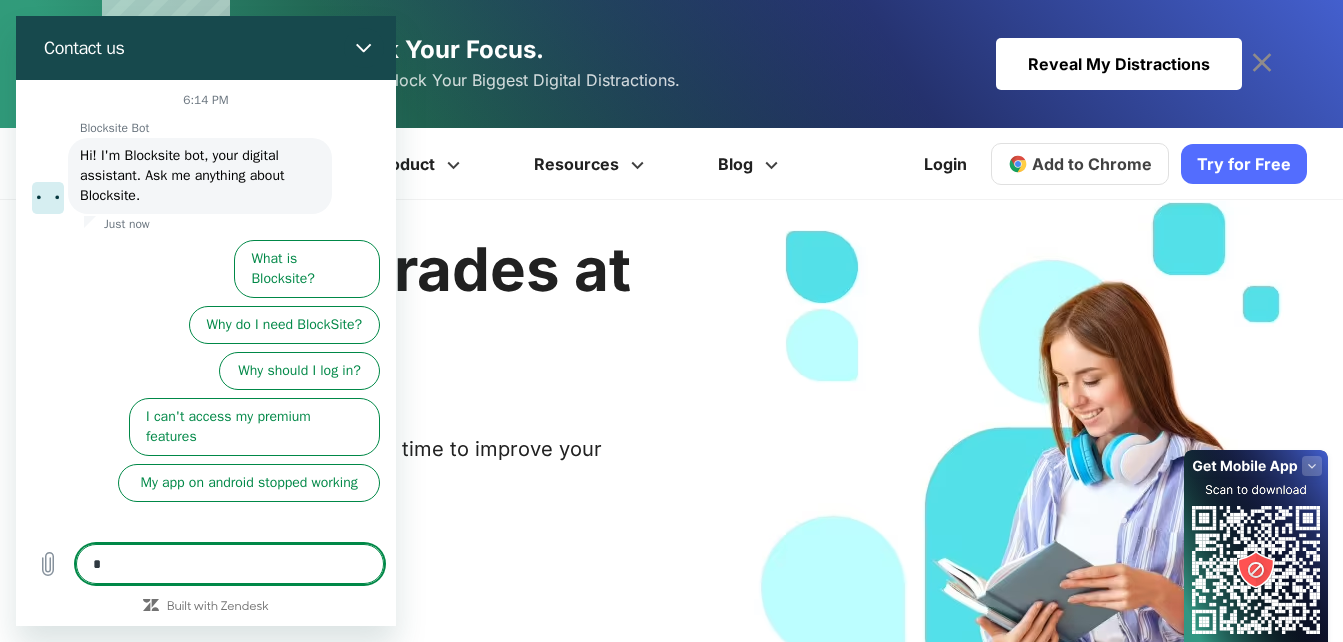 type on "*" 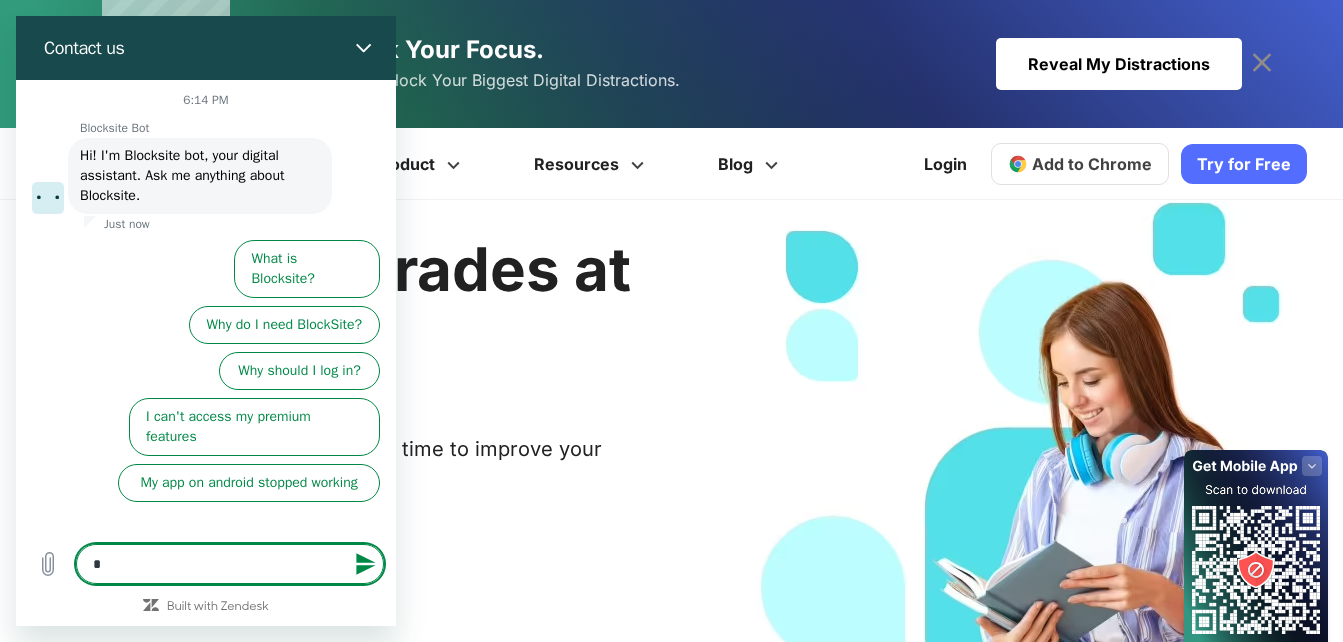 type on "**" 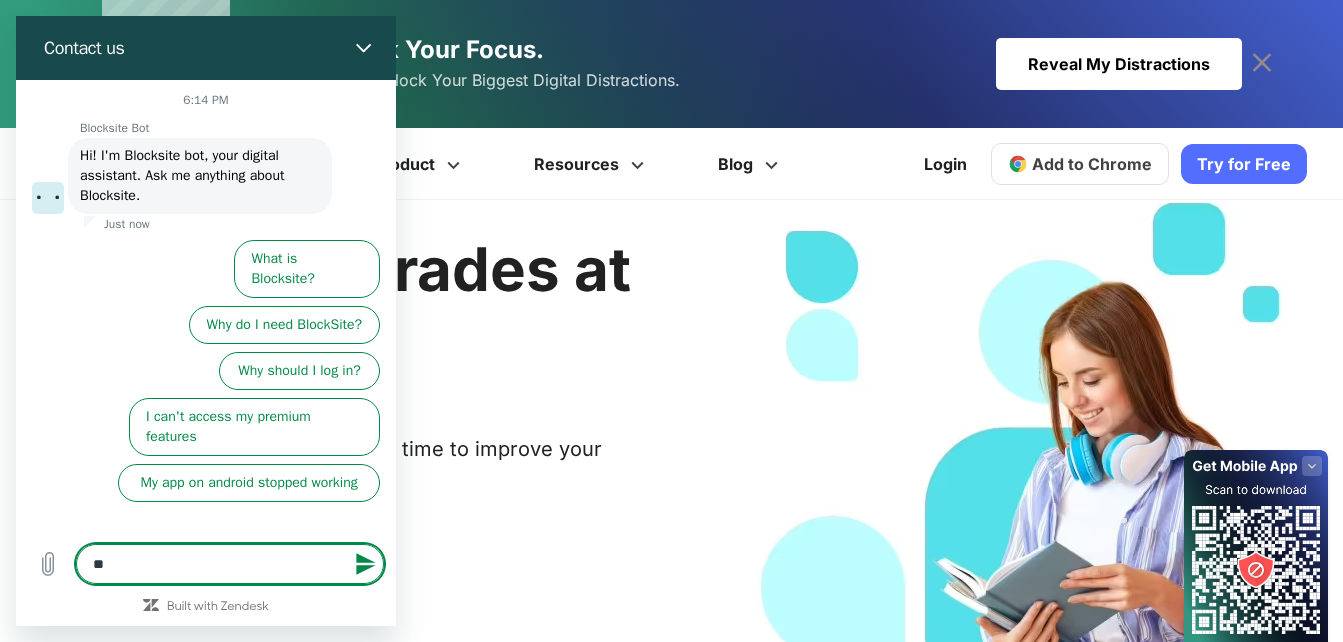 type on "***" 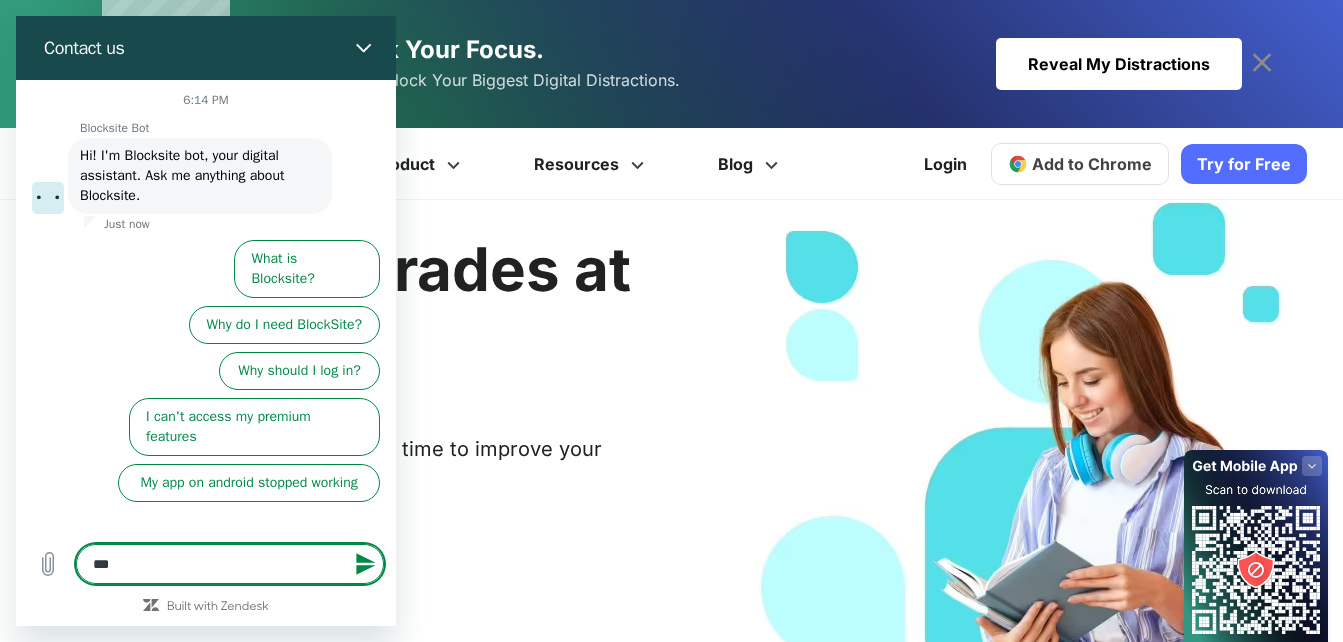 type on "****" 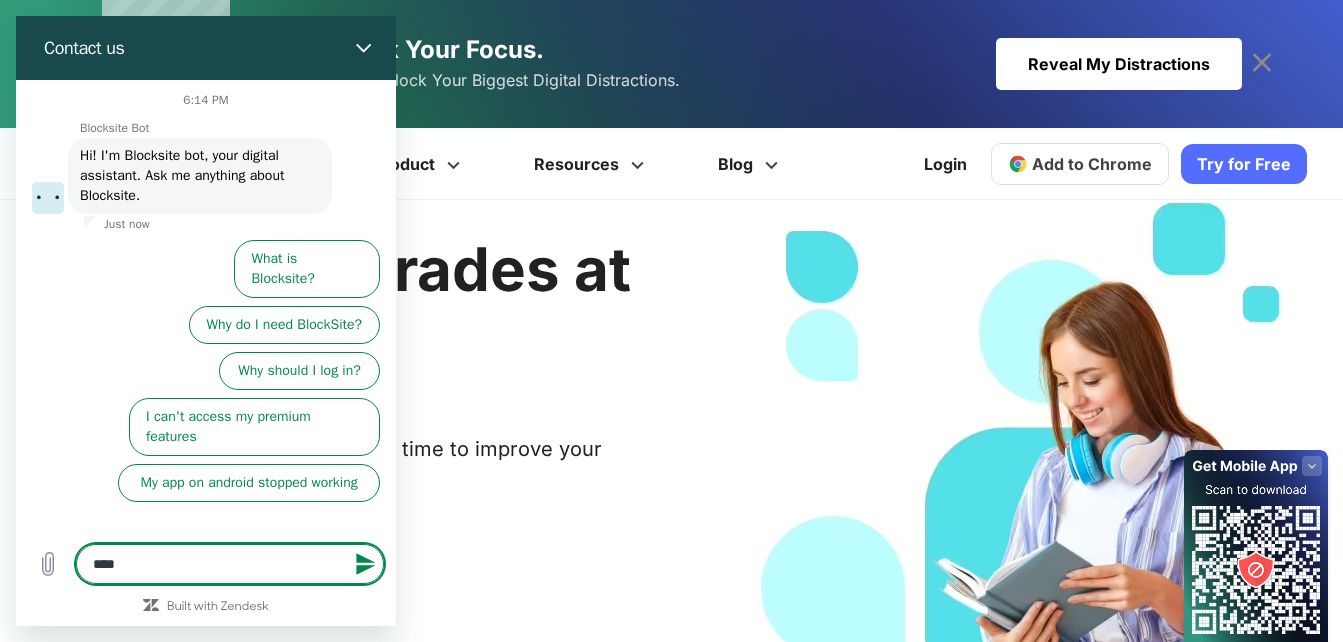 type on "***" 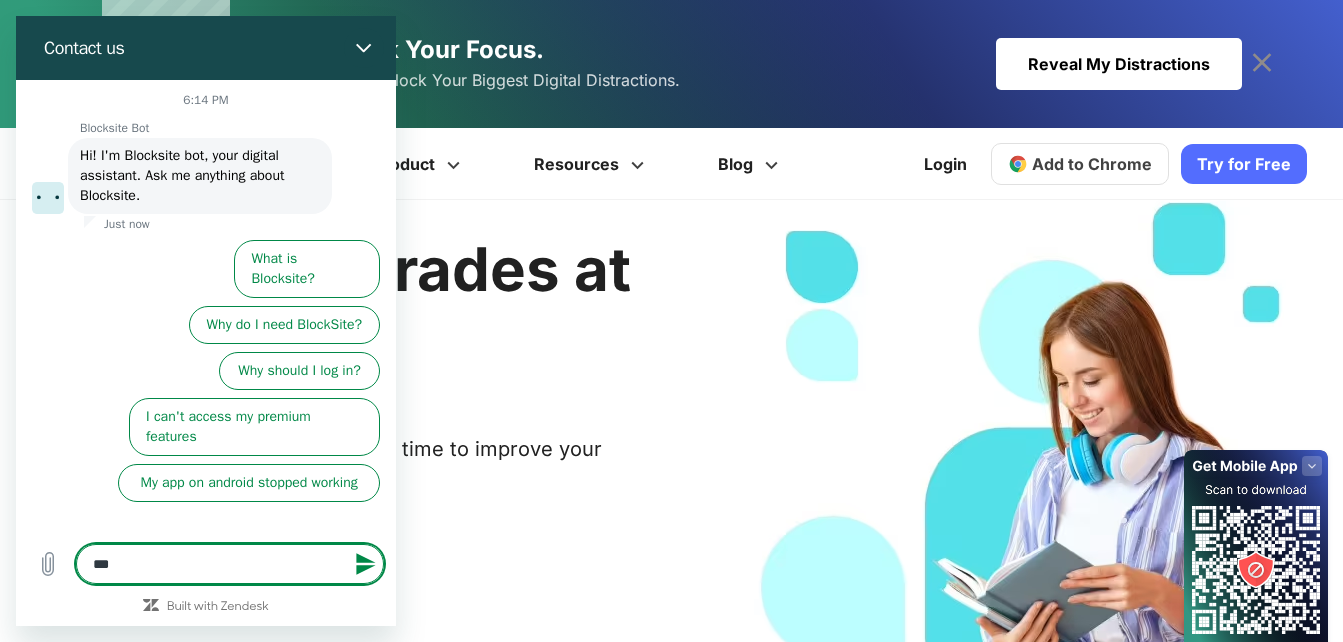 type on "*" 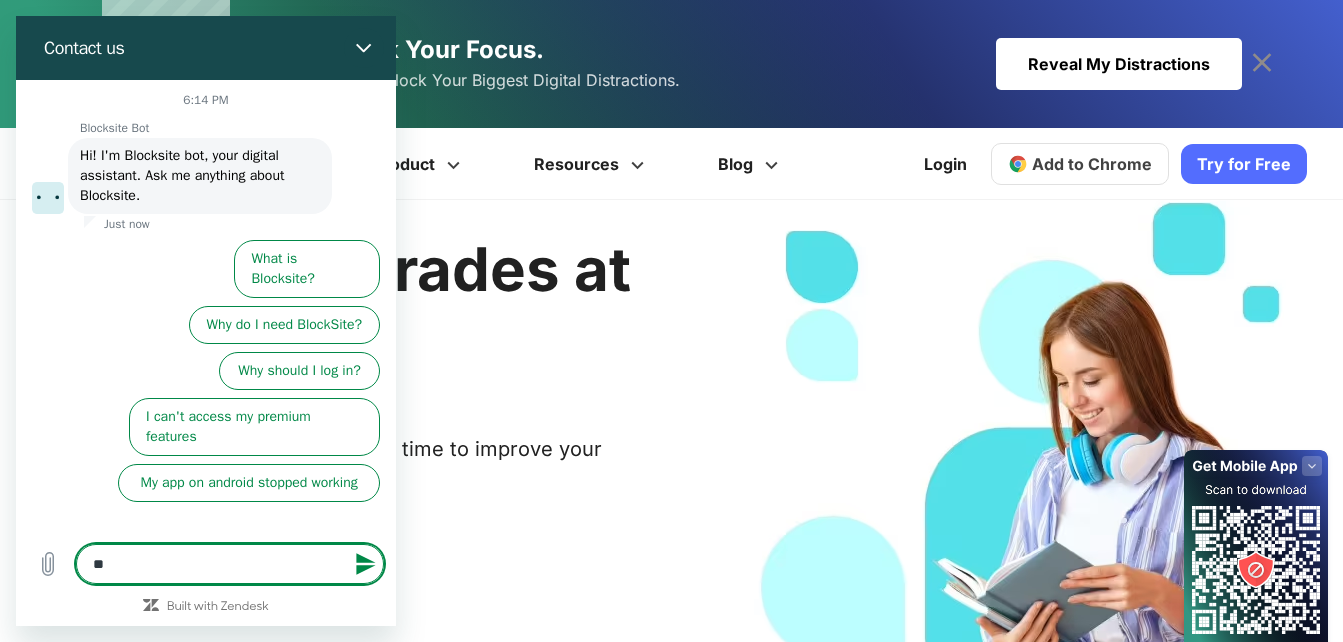 type on "*" 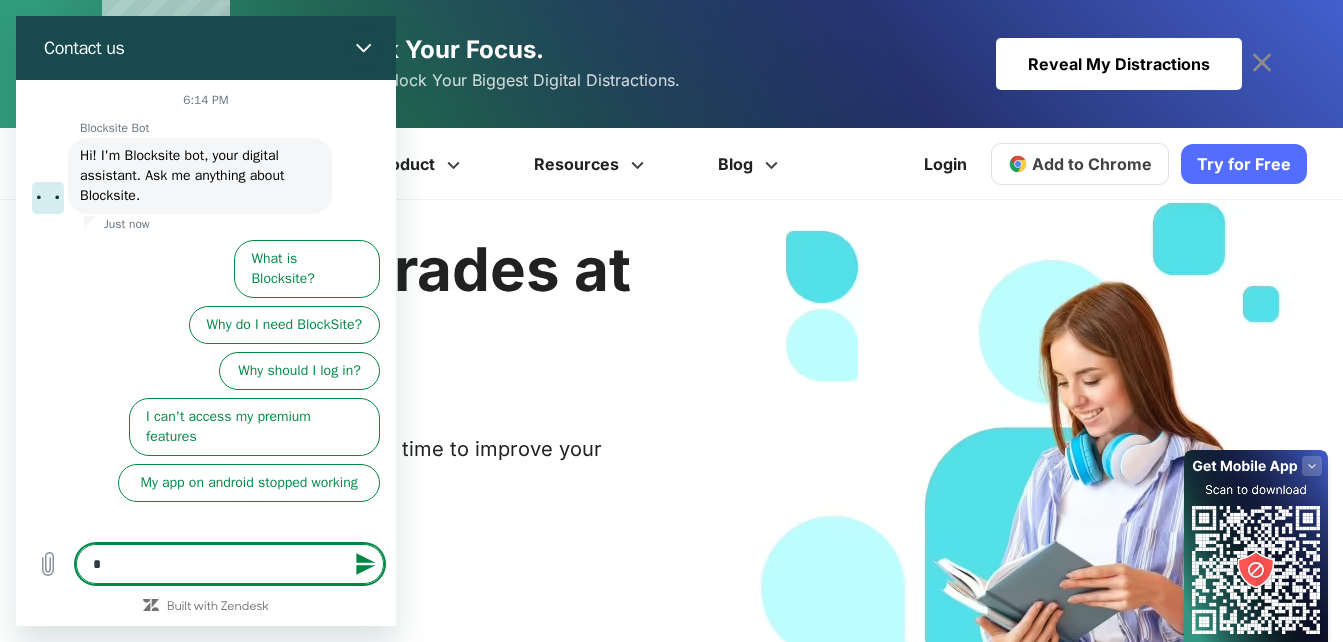 type on "**" 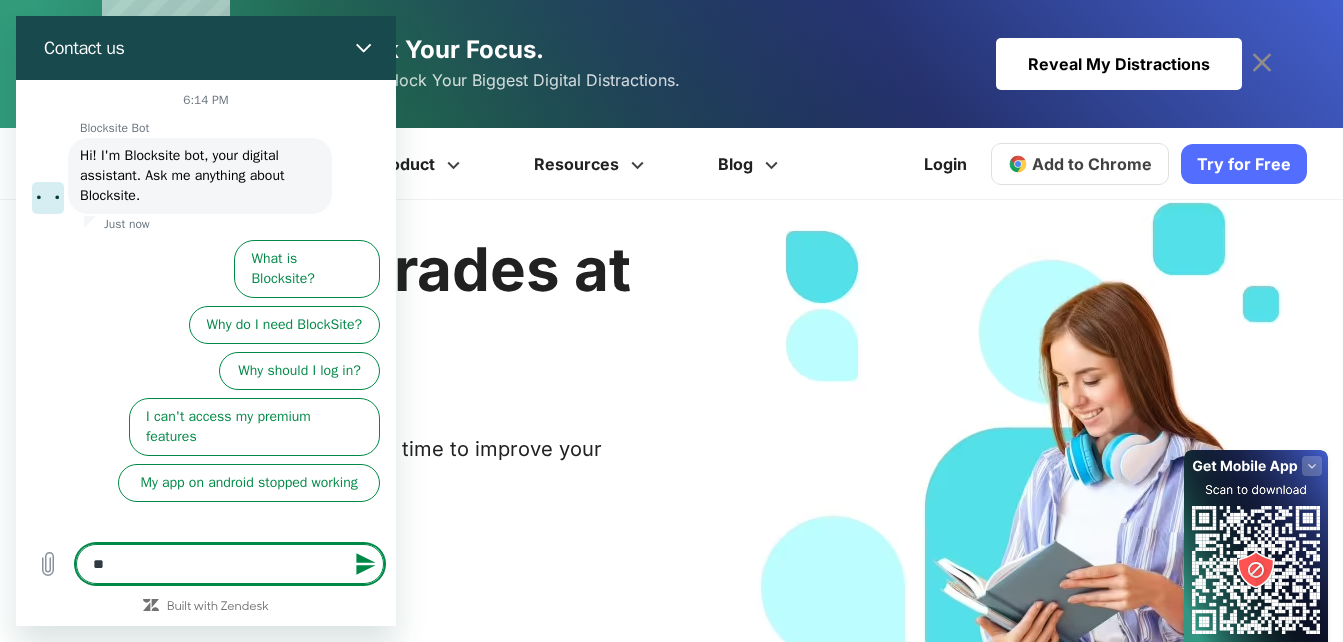 type on "***" 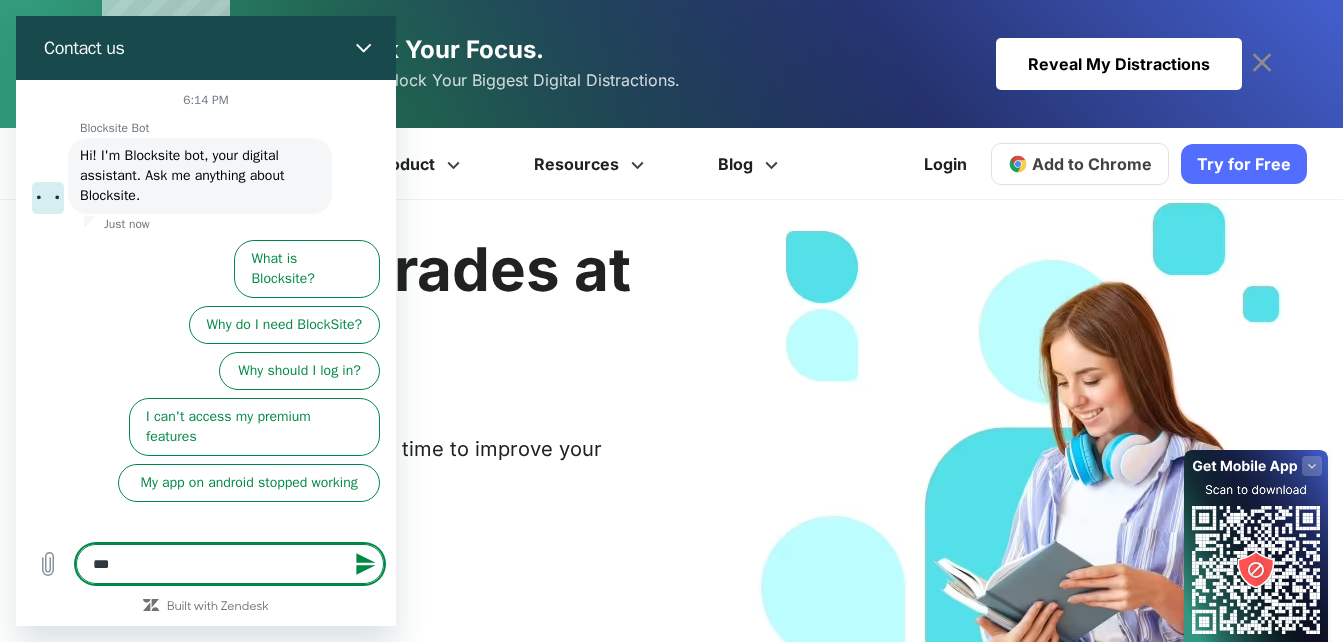 type on "****" 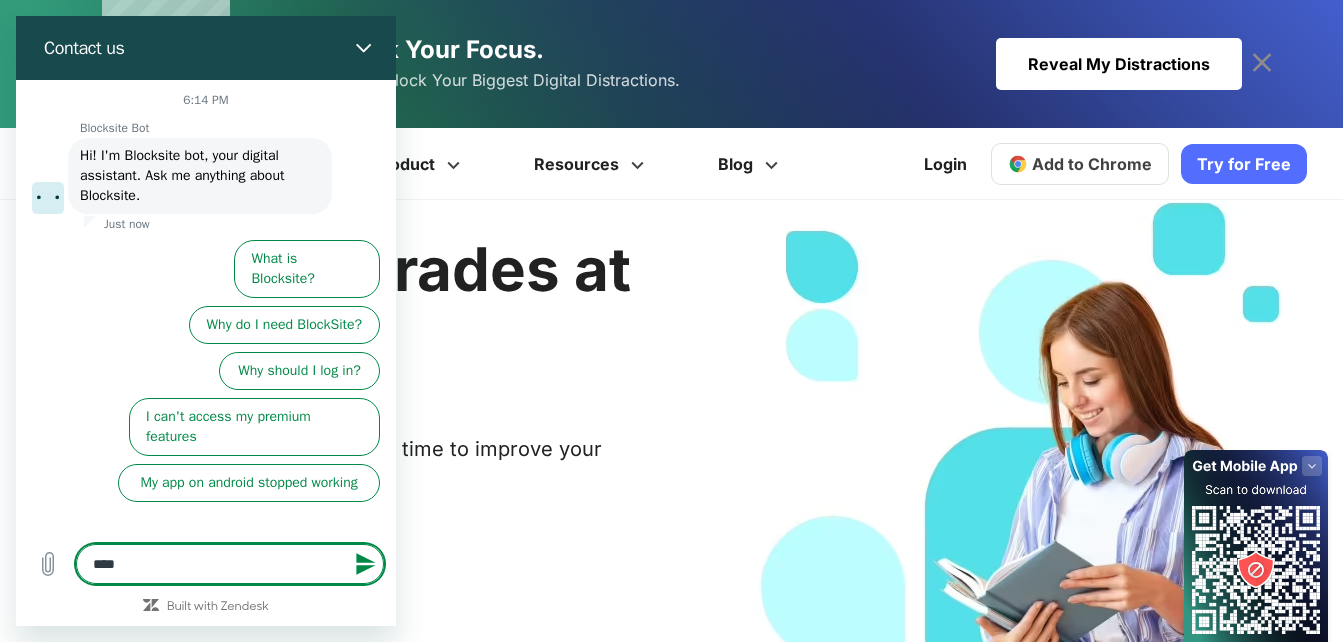 type on "****" 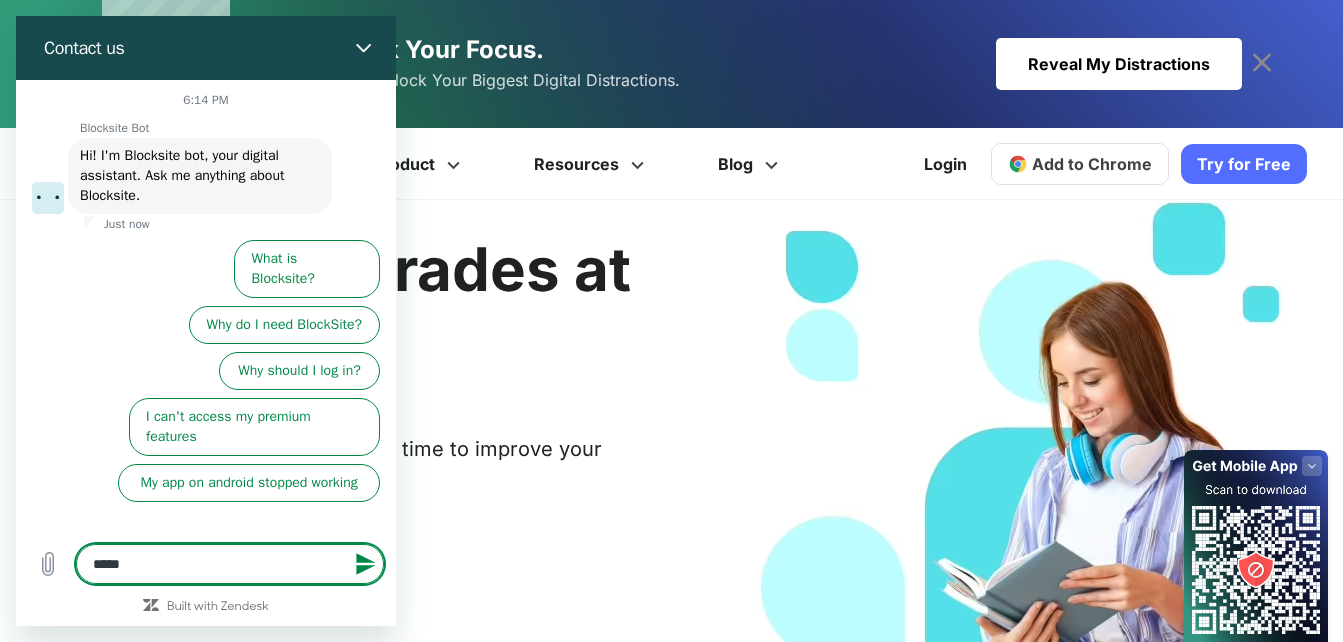 type on "*" 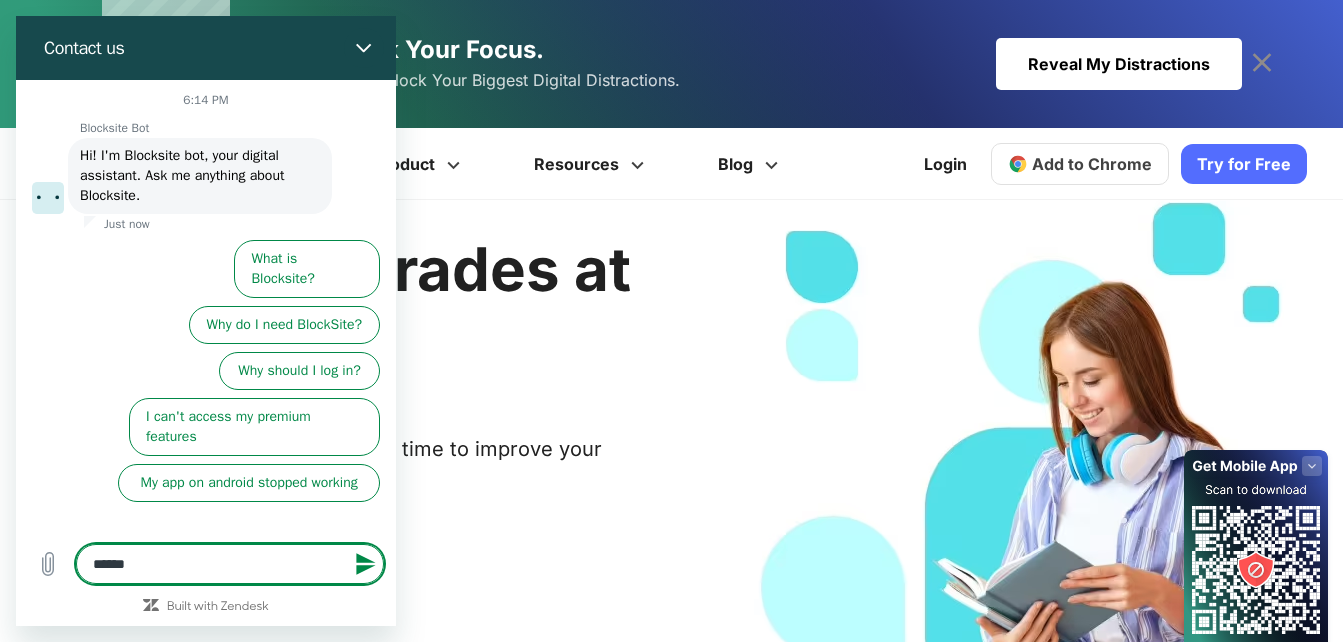 type on "*******" 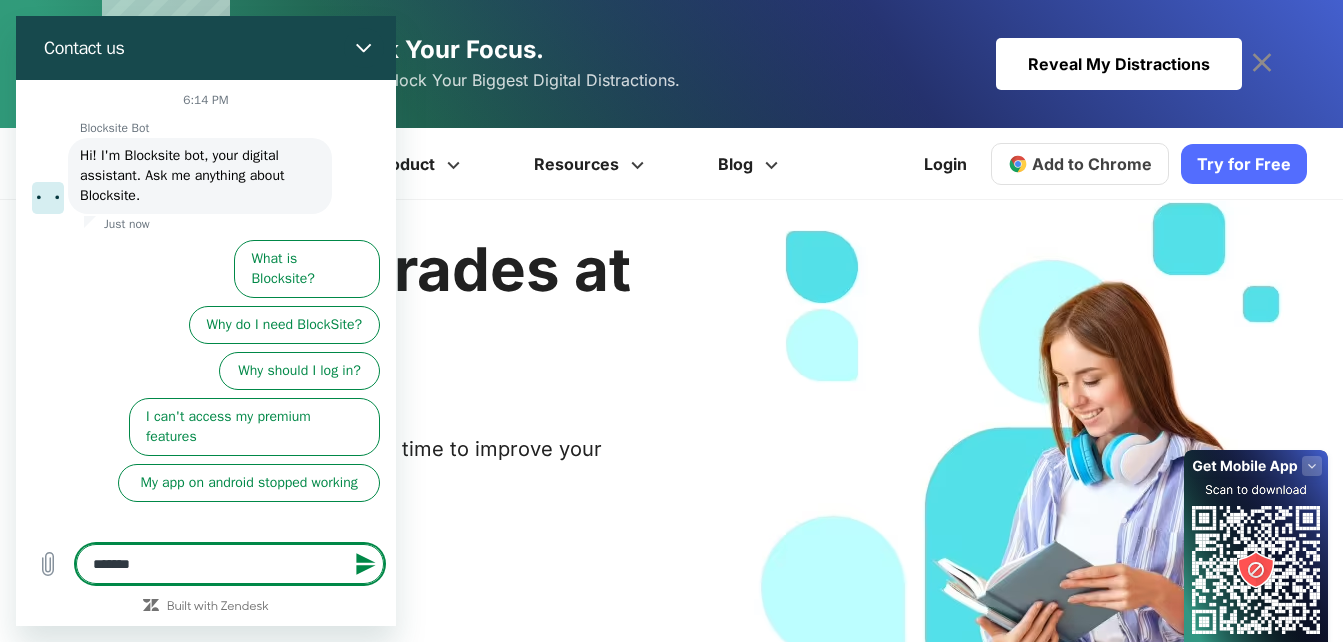 type on "*******" 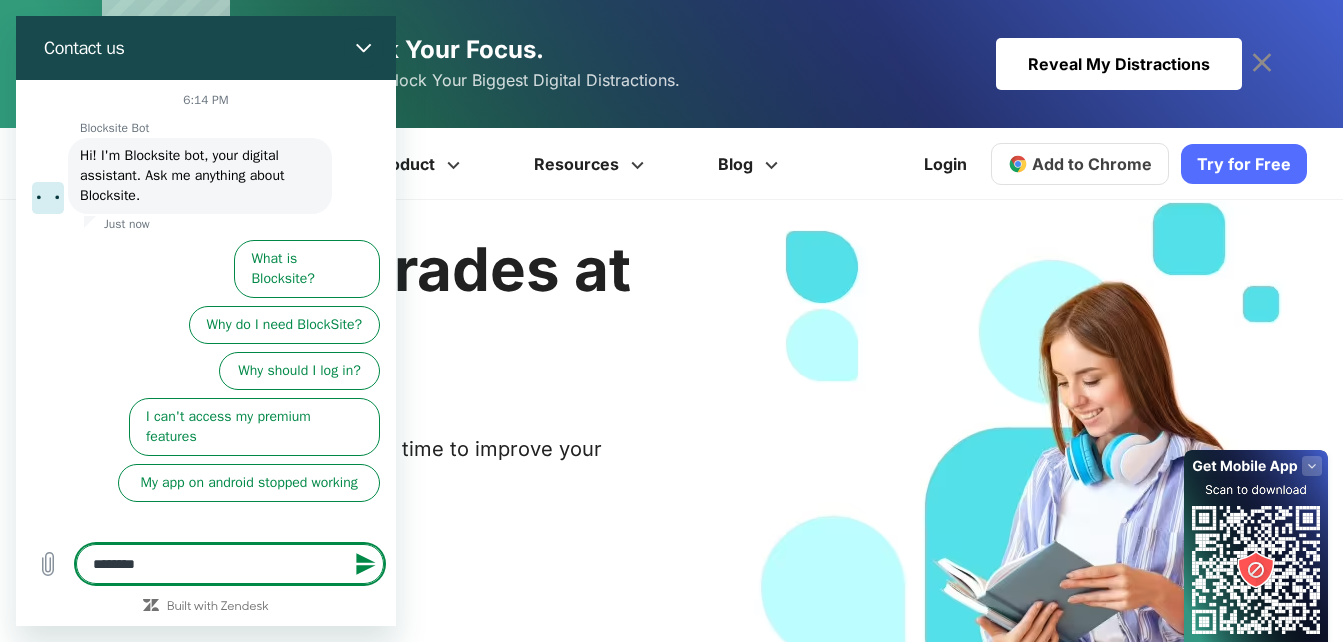 type on "*********" 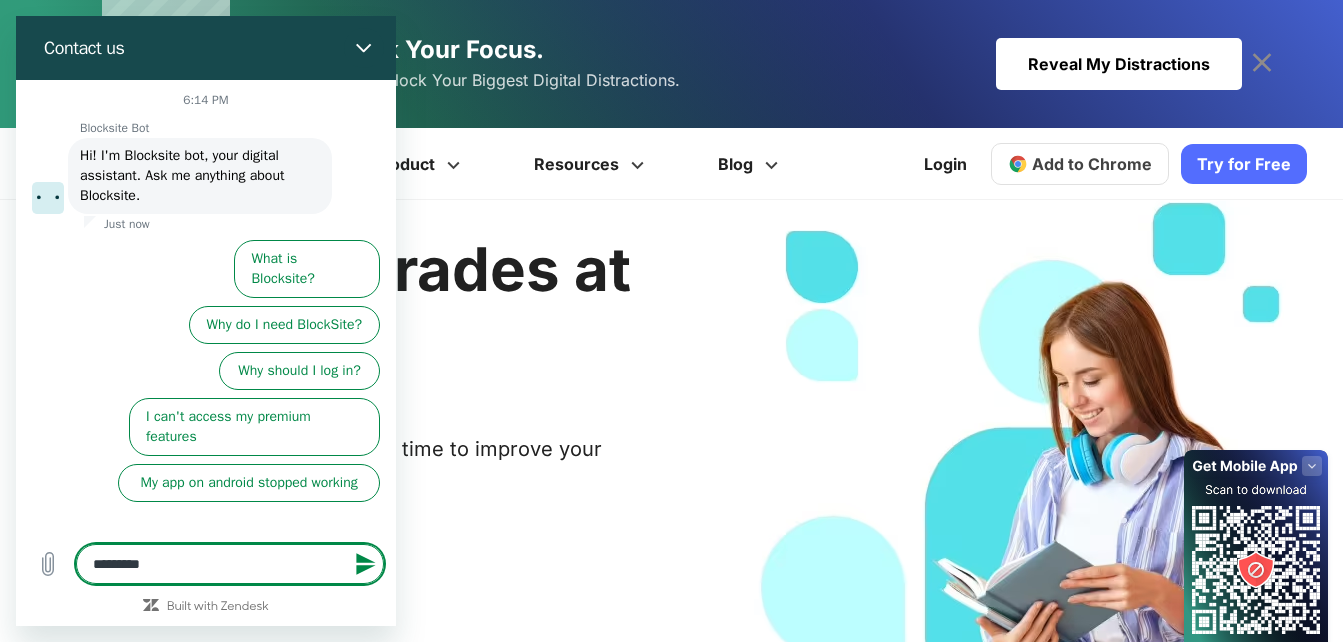 type on "**********" 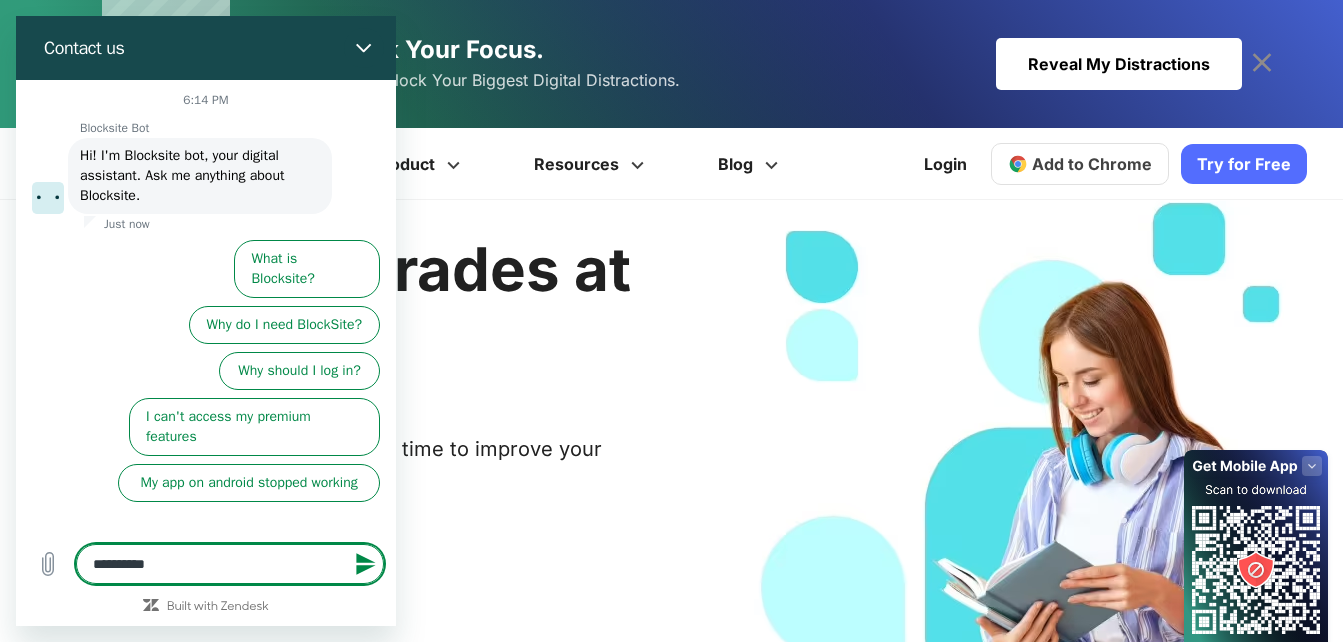 type on "**********" 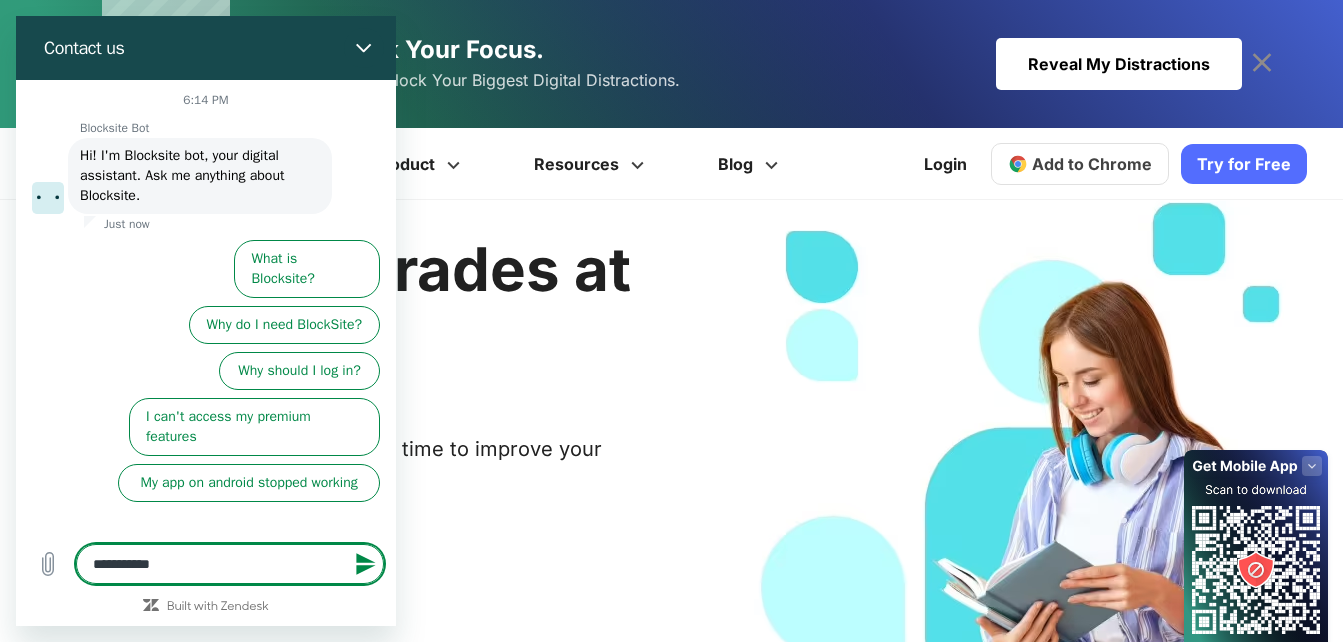 type on "**********" 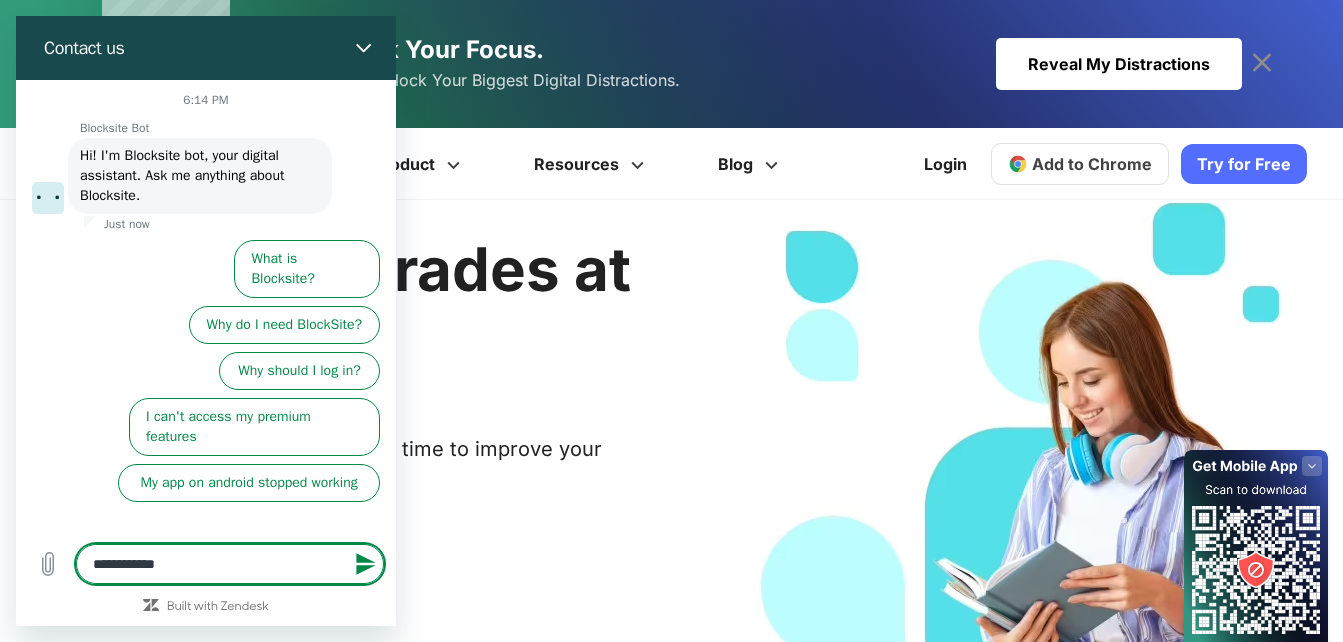 type on "**********" 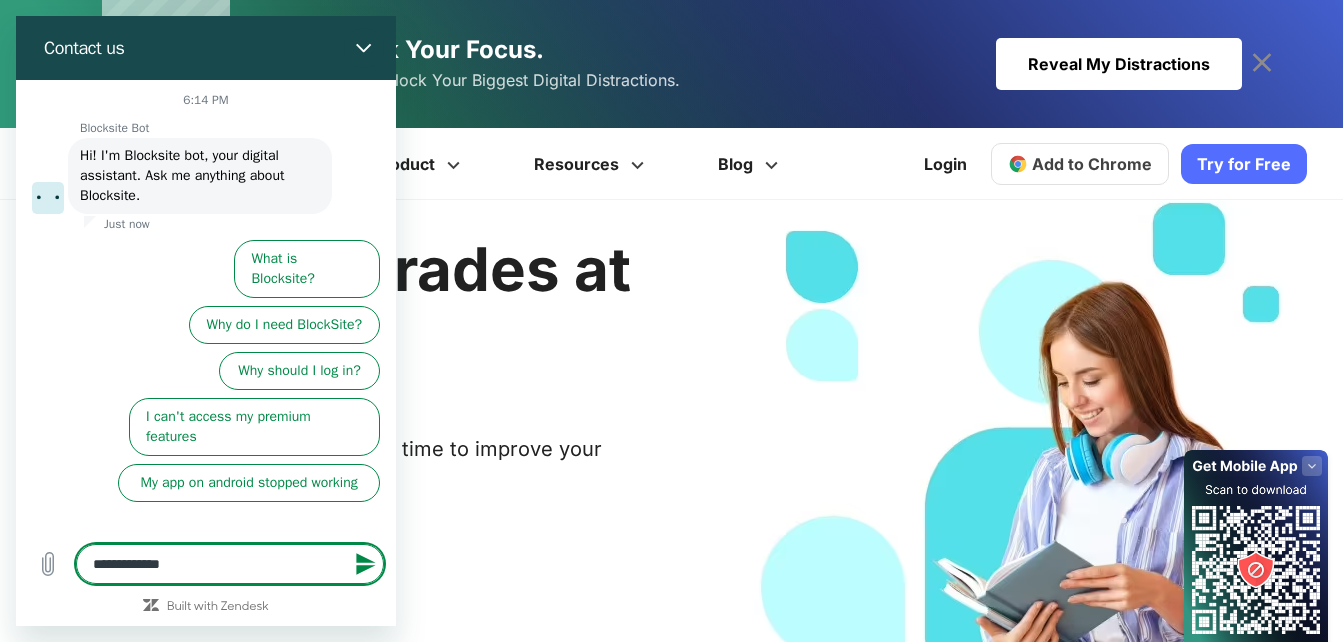 type on "**********" 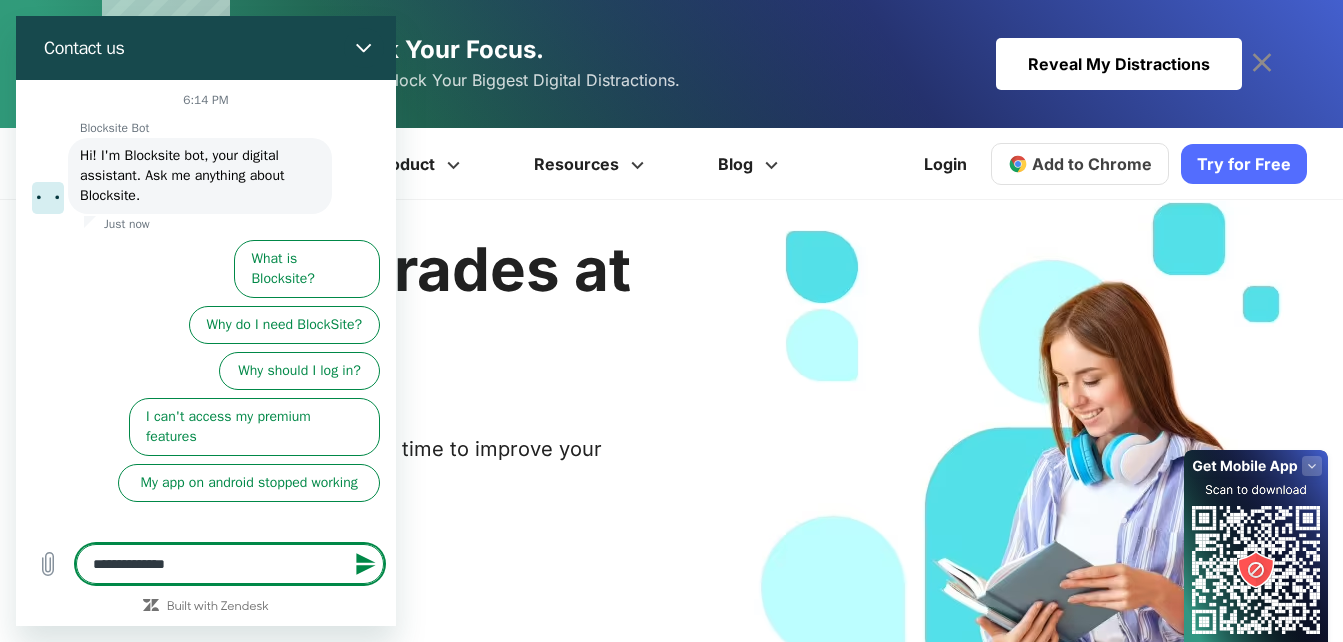 type on "**********" 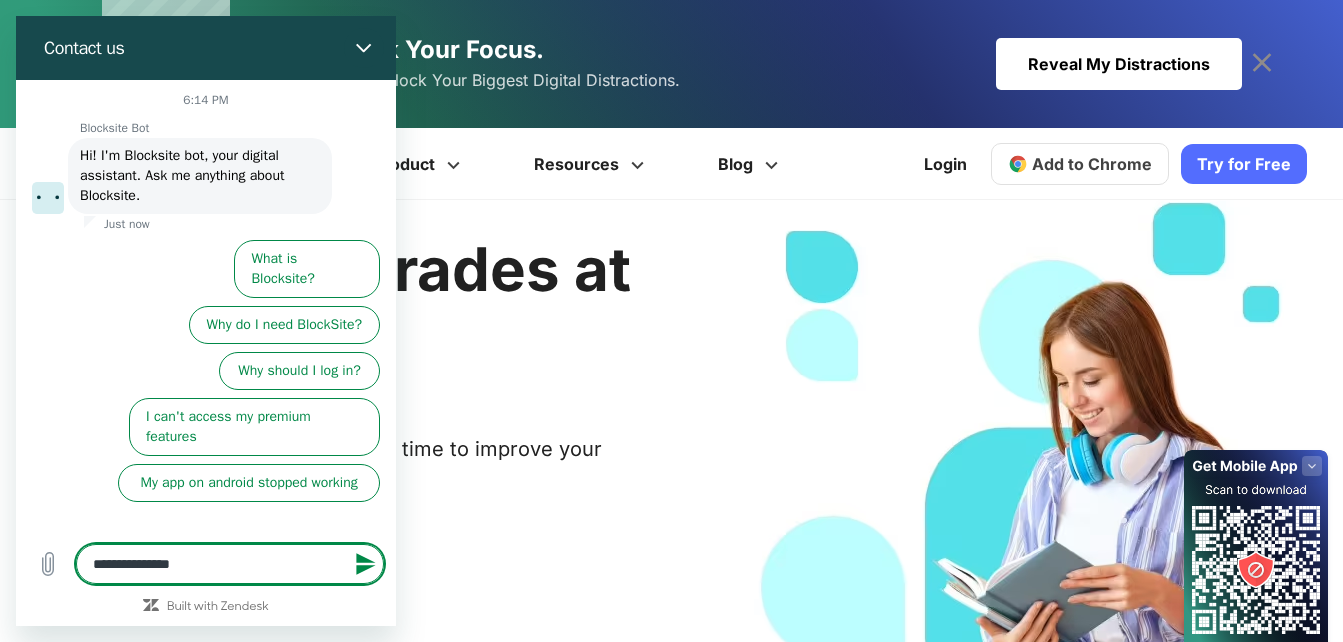 type on "*" 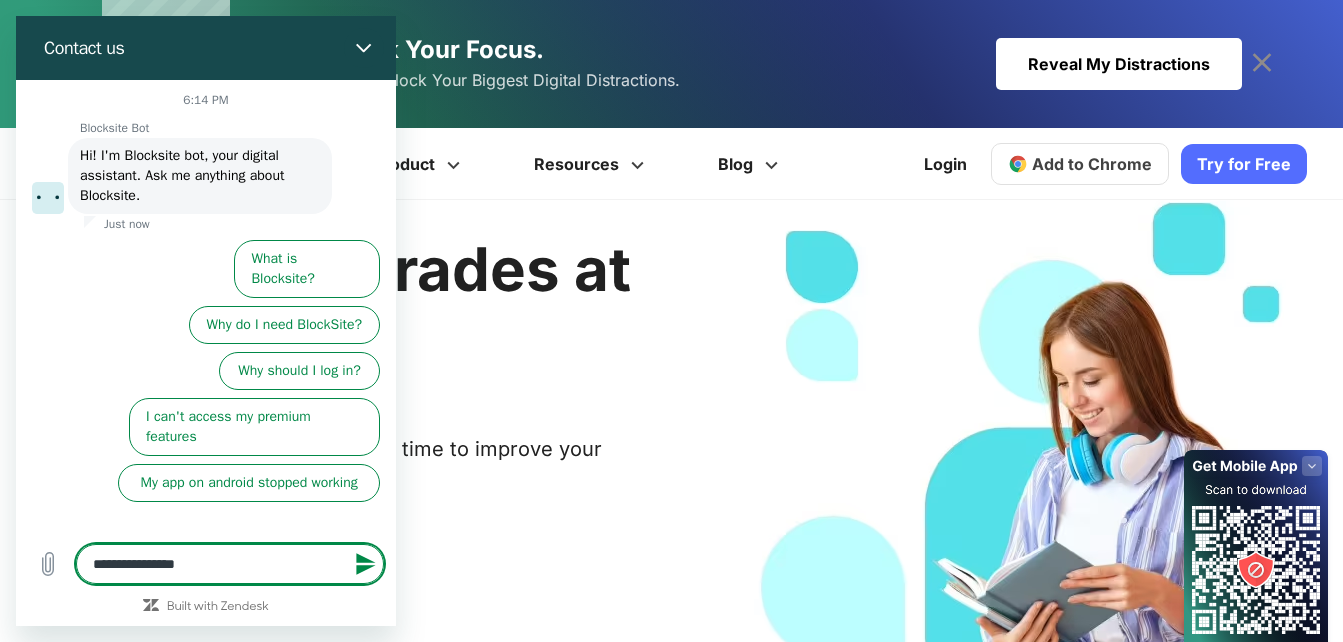 type on "**********" 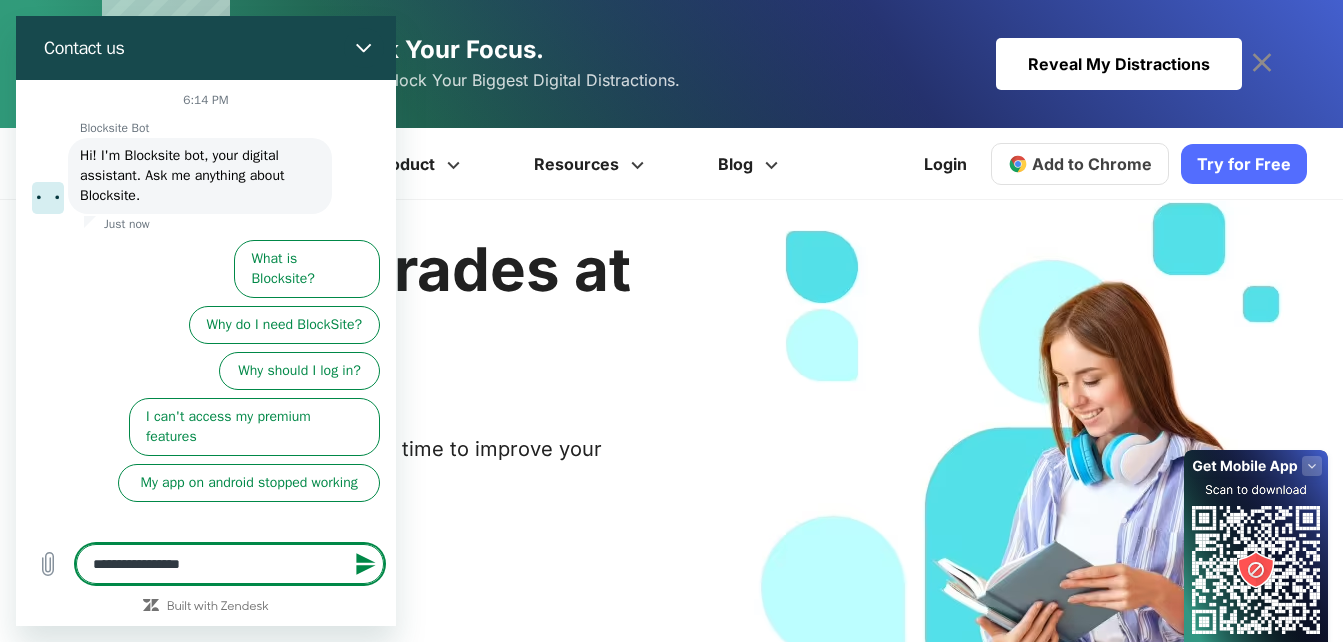 type on "**********" 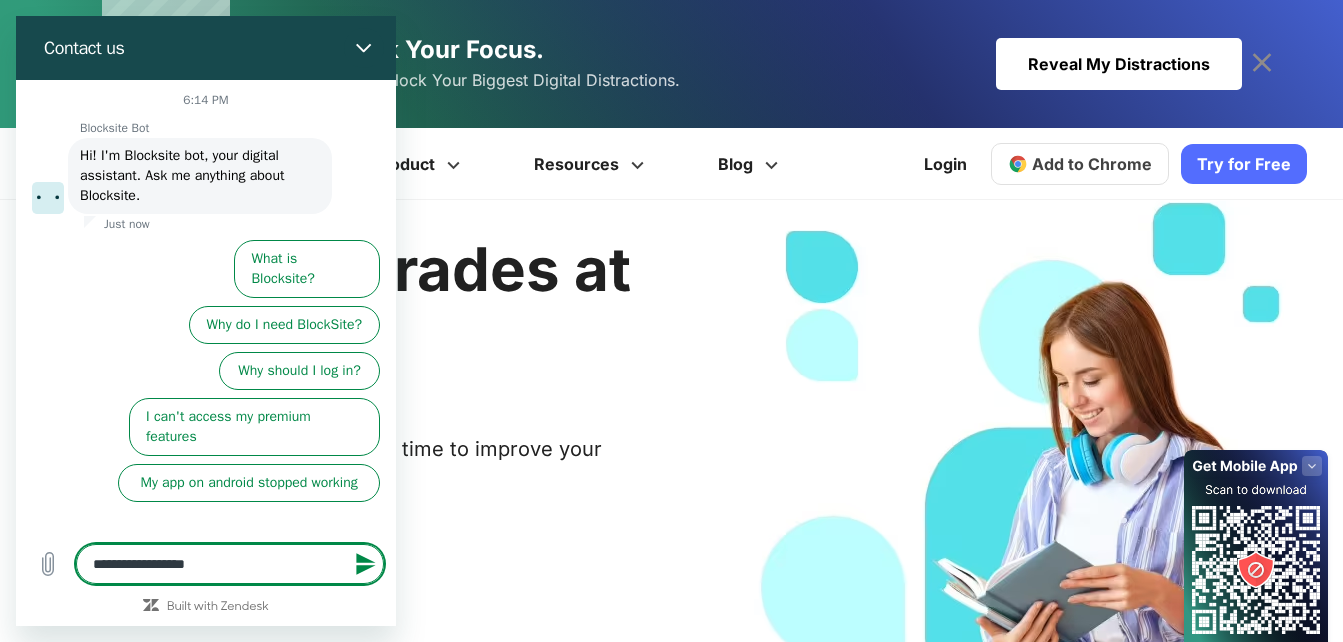 type on "**********" 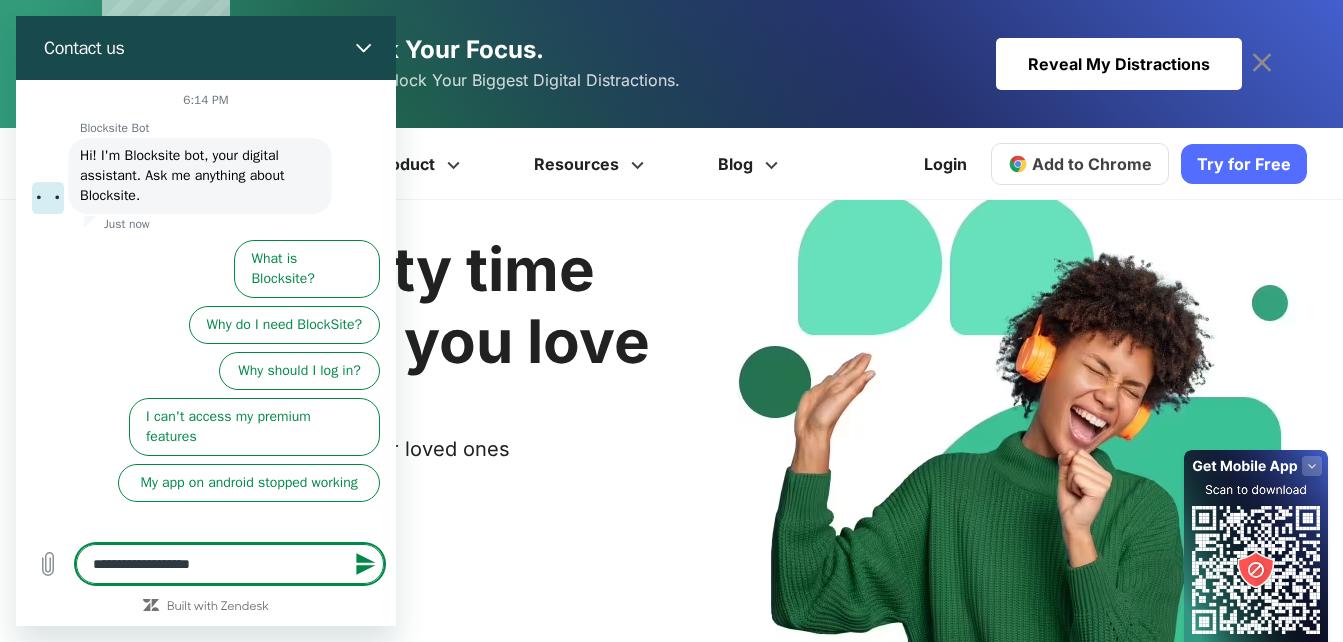 type on "**********" 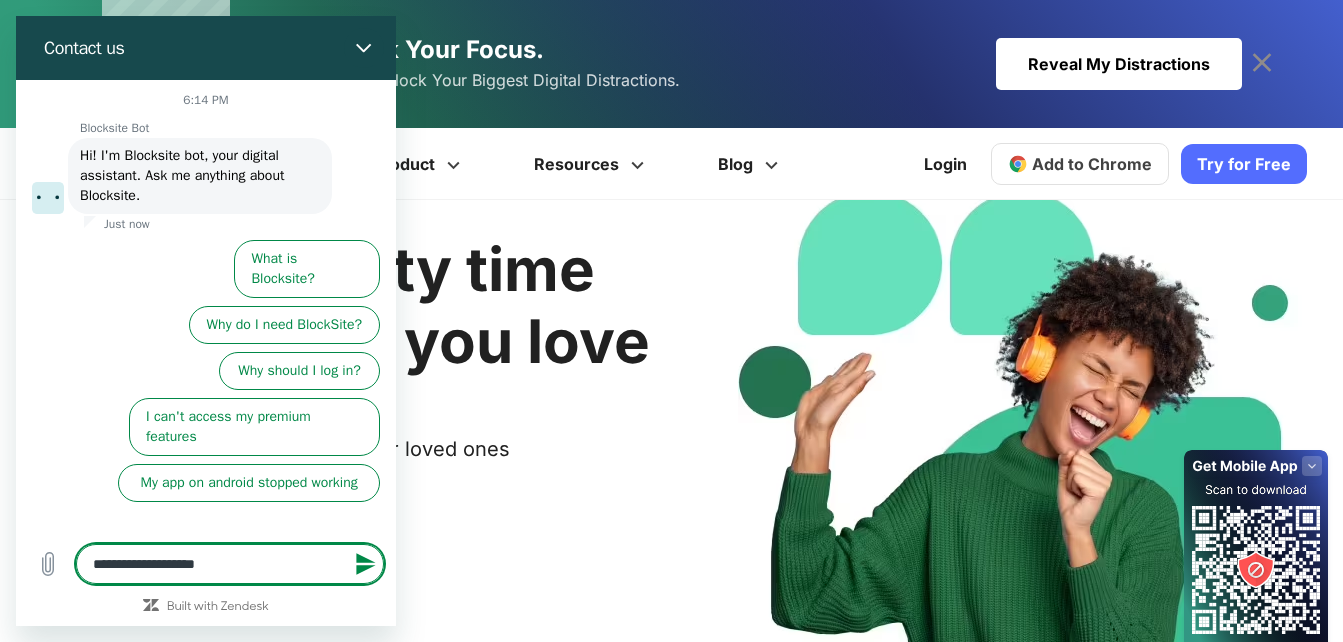 type on "**********" 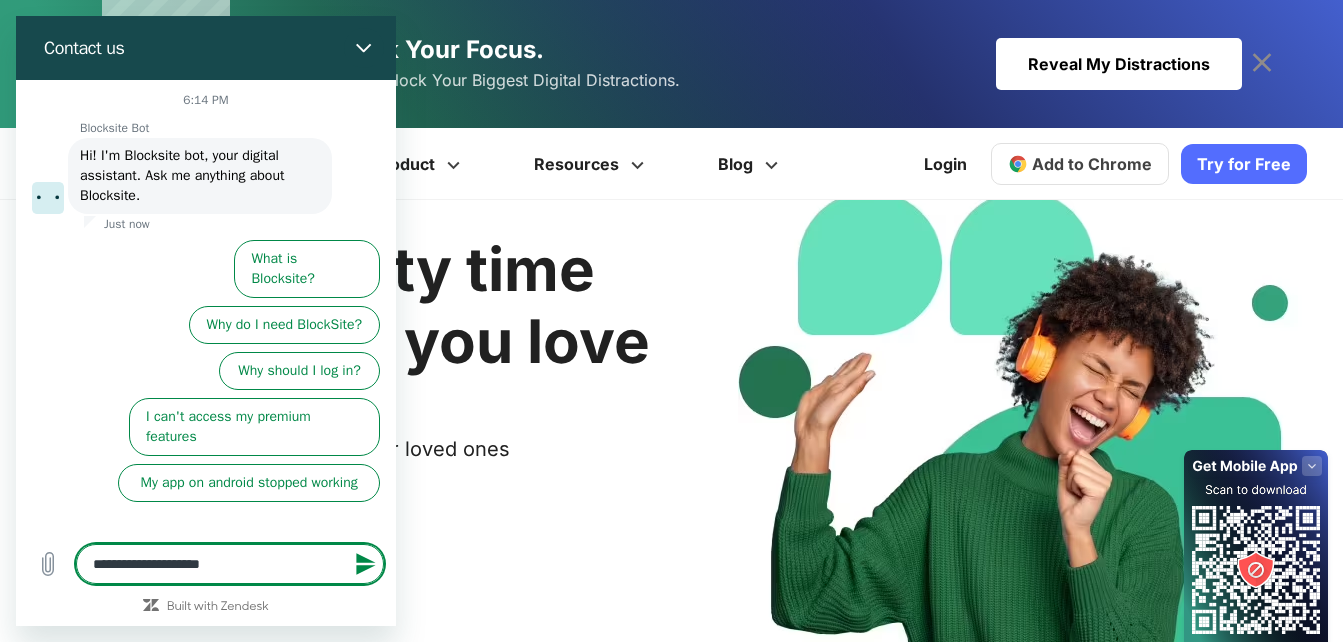 type on "**********" 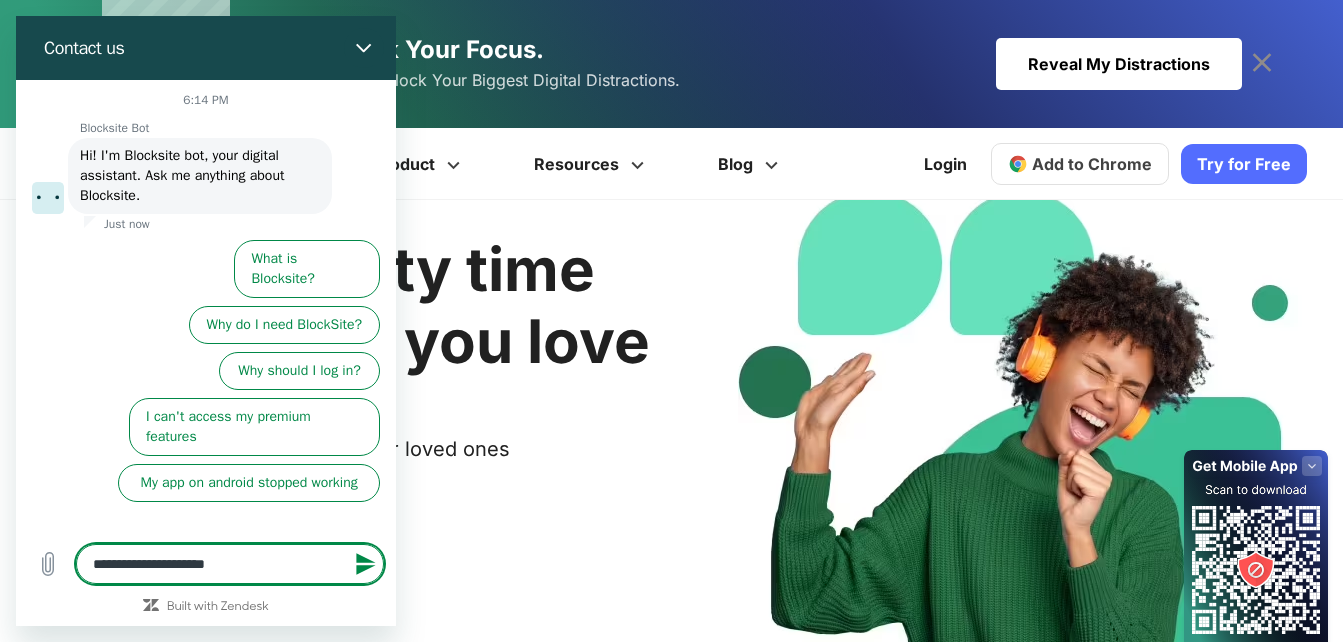type on "**********" 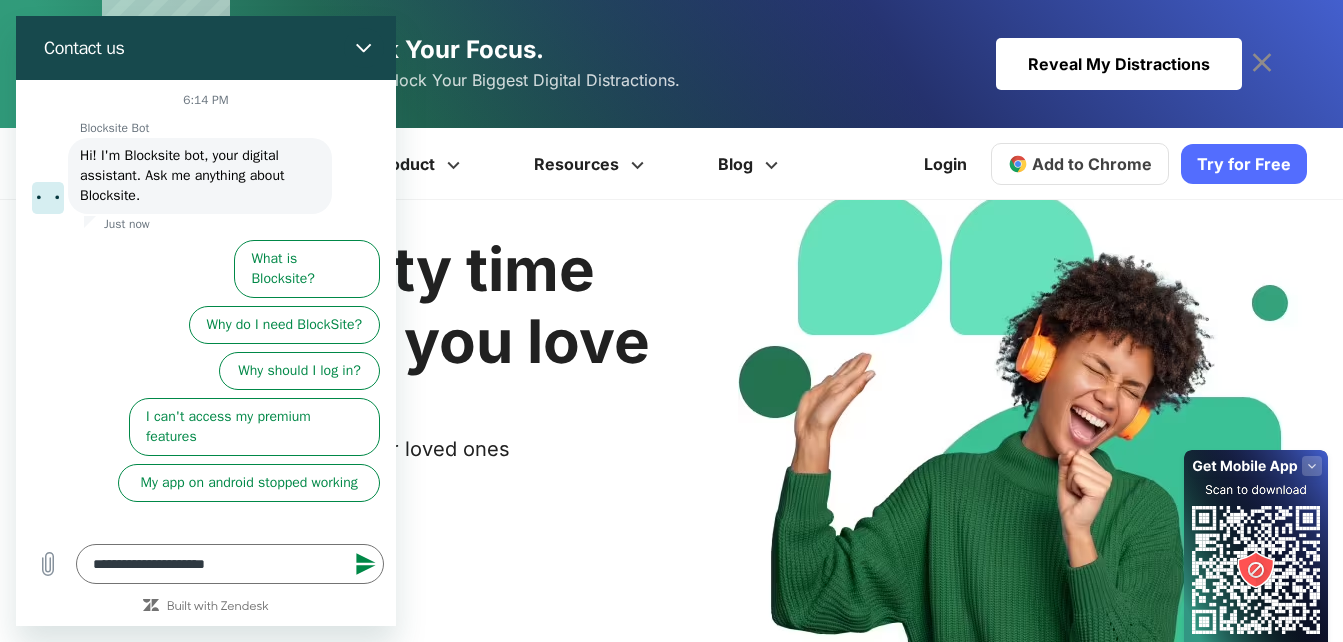 click at bounding box center [364, 564] 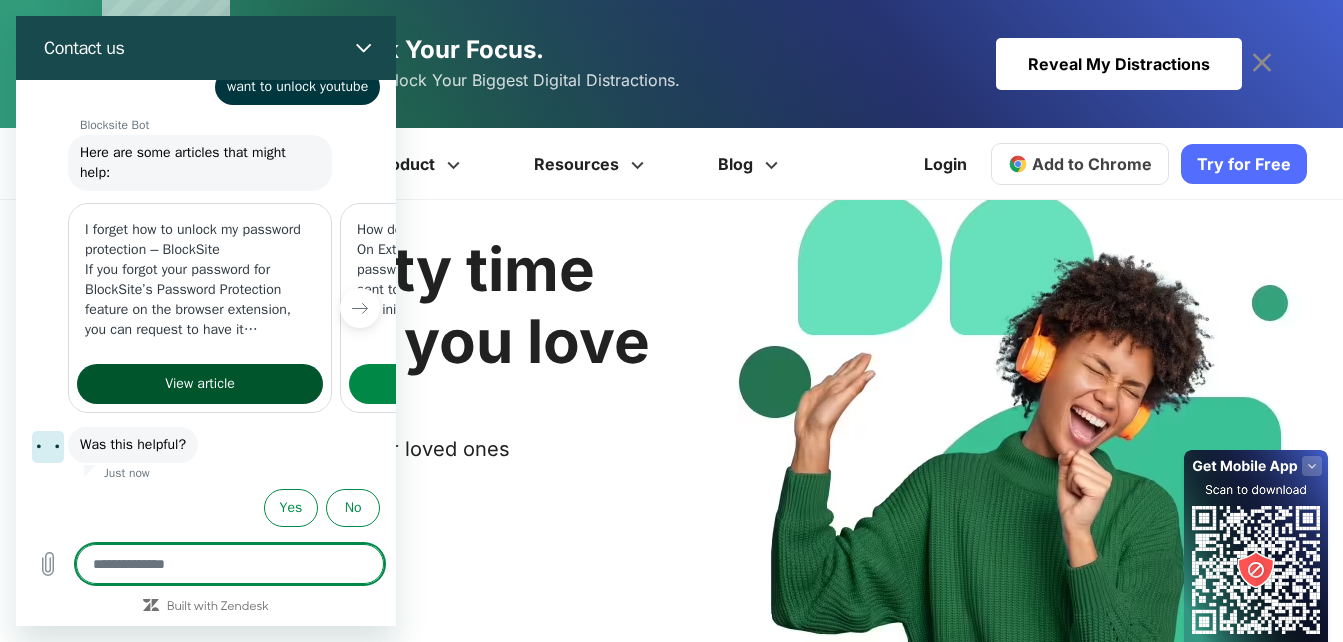 scroll, scrollTop: 197, scrollLeft: 0, axis: vertical 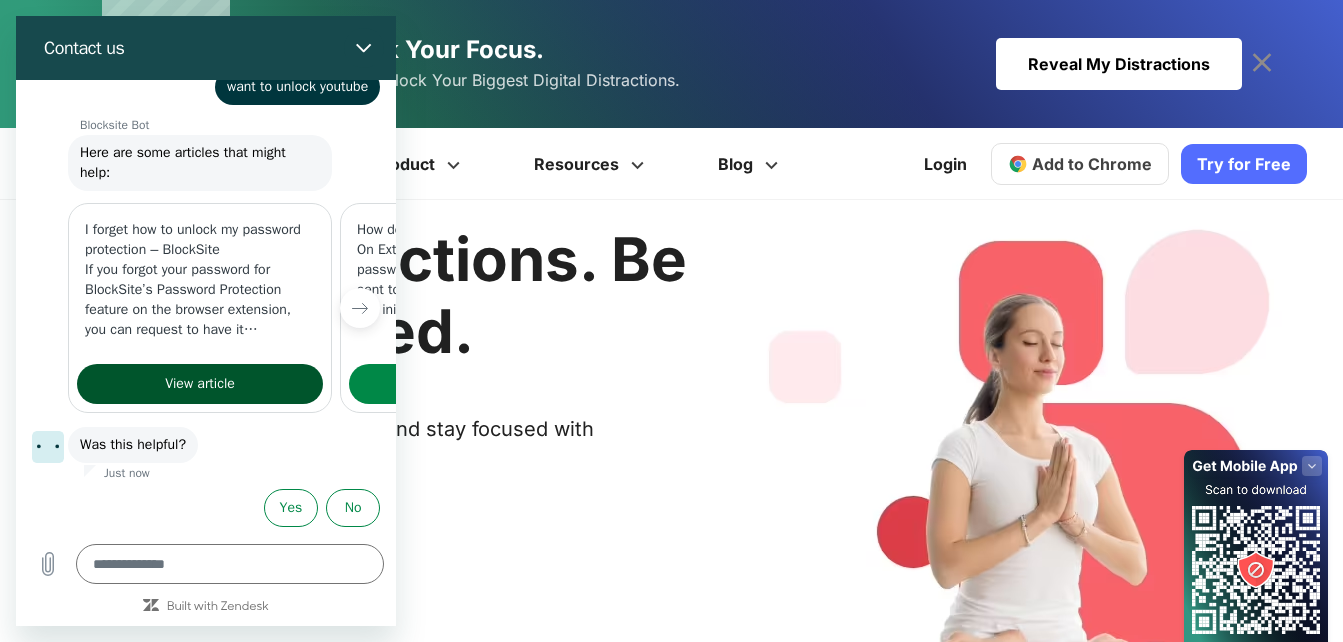 click on "View article" at bounding box center (200, 384) 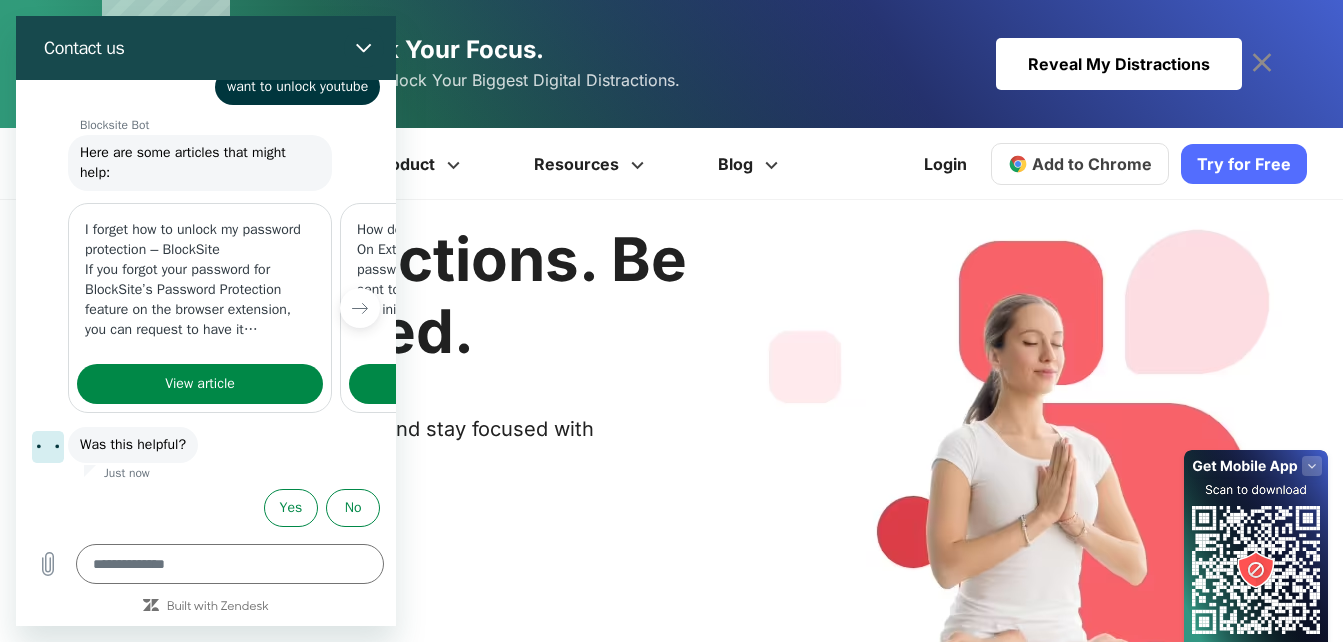 click on "Try for Free" at bounding box center (1244, 164) 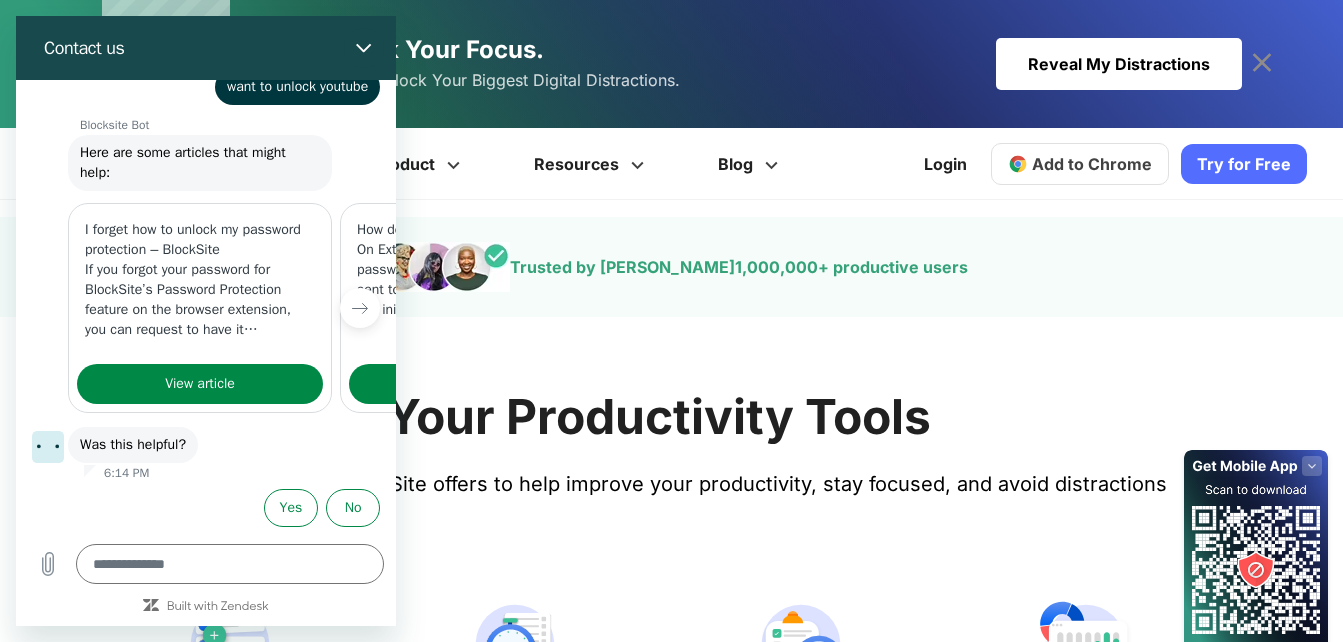 scroll, scrollTop: 1039, scrollLeft: 0, axis: vertical 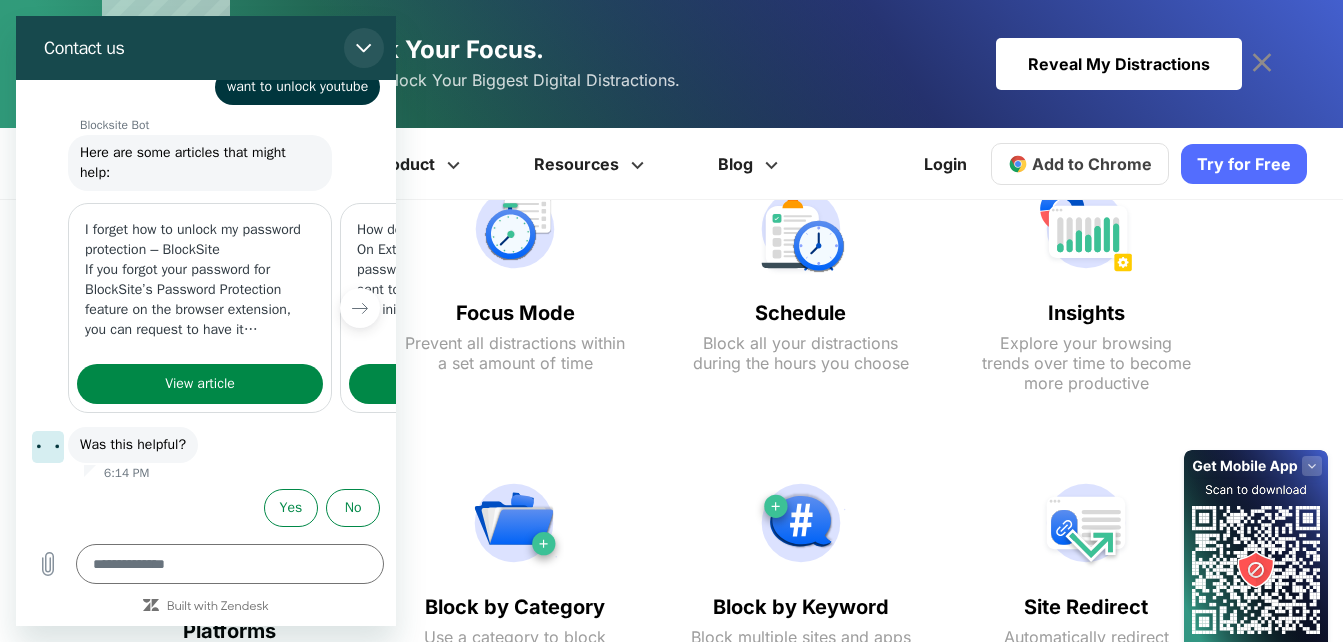 click 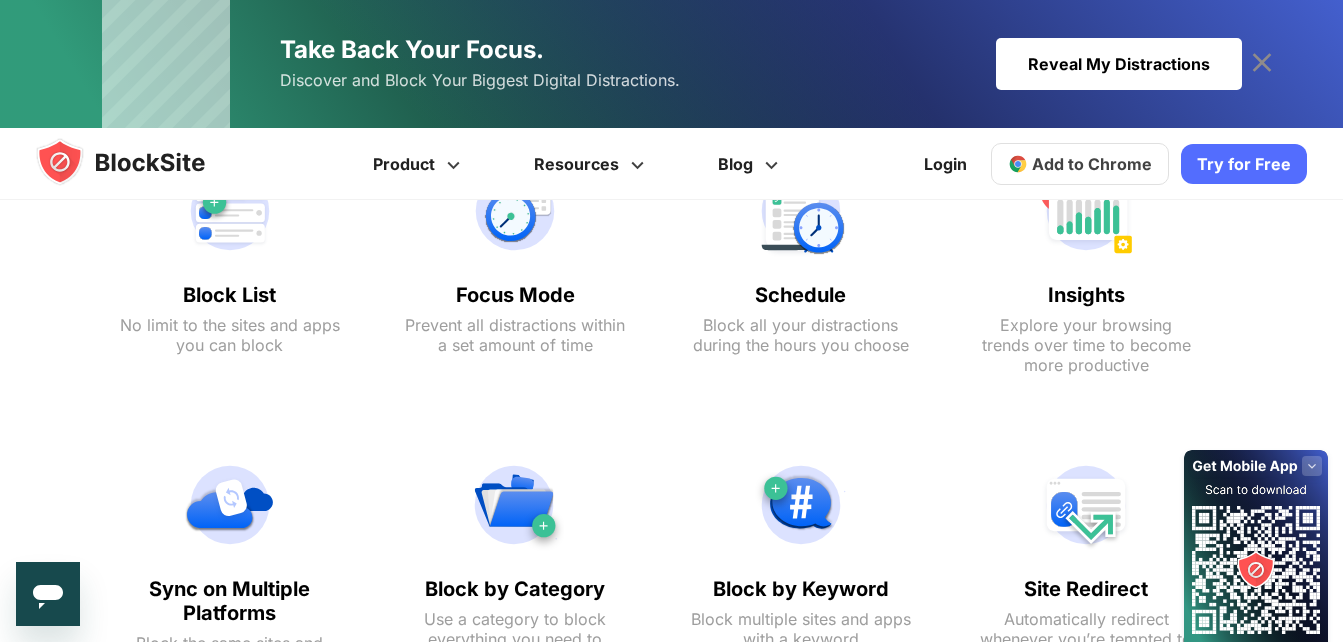 scroll, scrollTop: 1058, scrollLeft: 0, axis: vertical 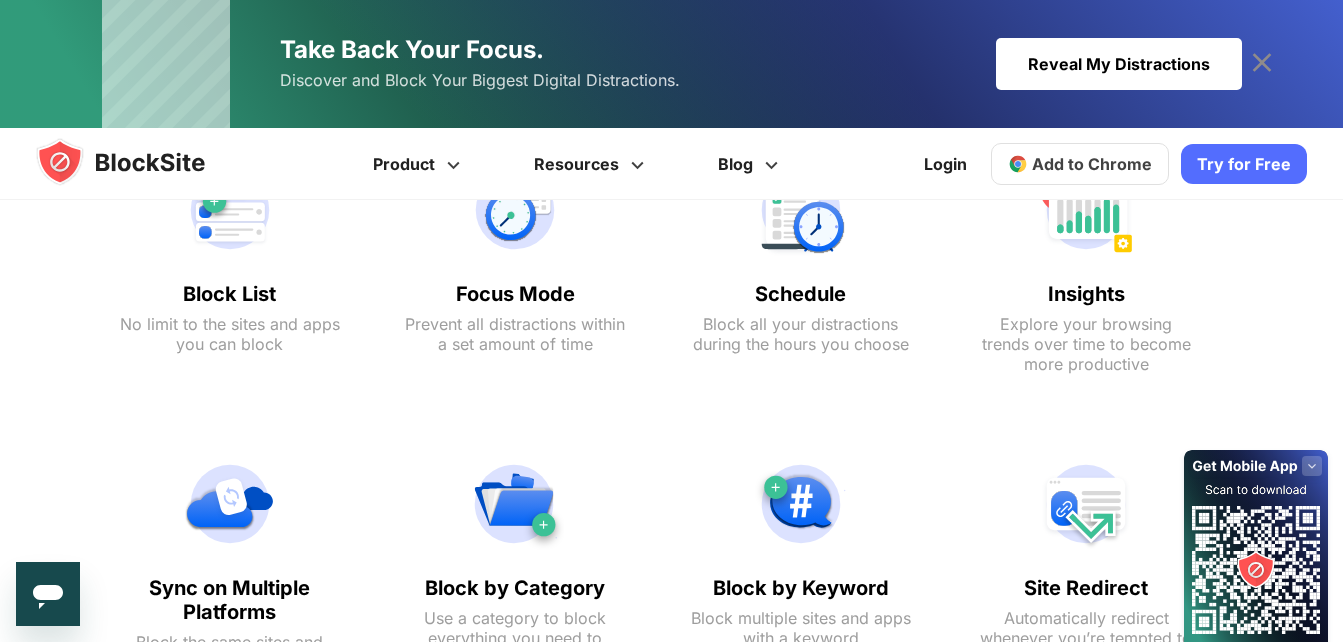 click at bounding box center [230, 210] 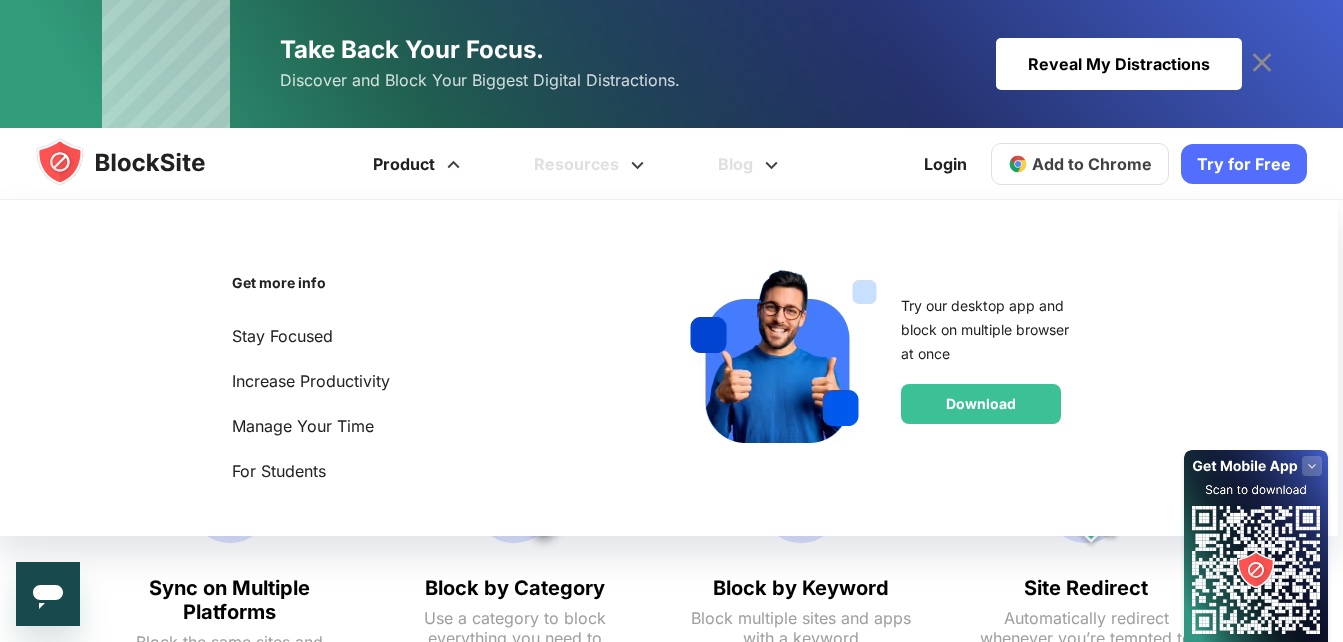click at bounding box center (453, 158) 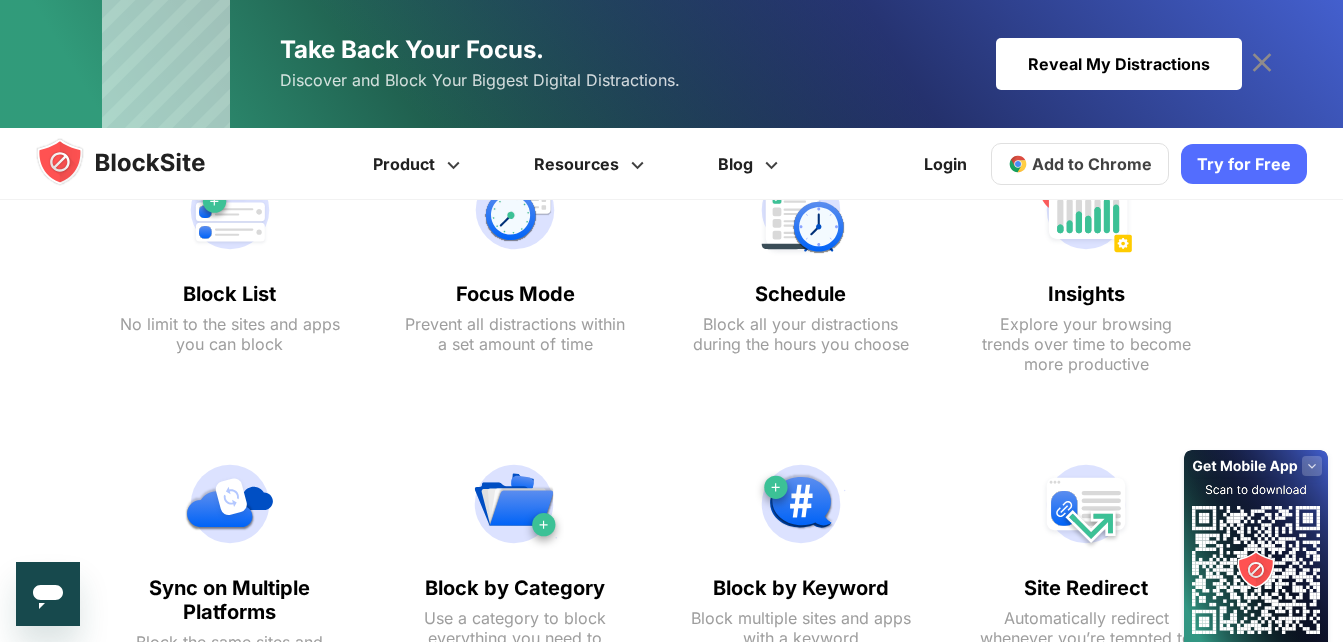click on "Add to Chrome" at bounding box center [1080, 164] 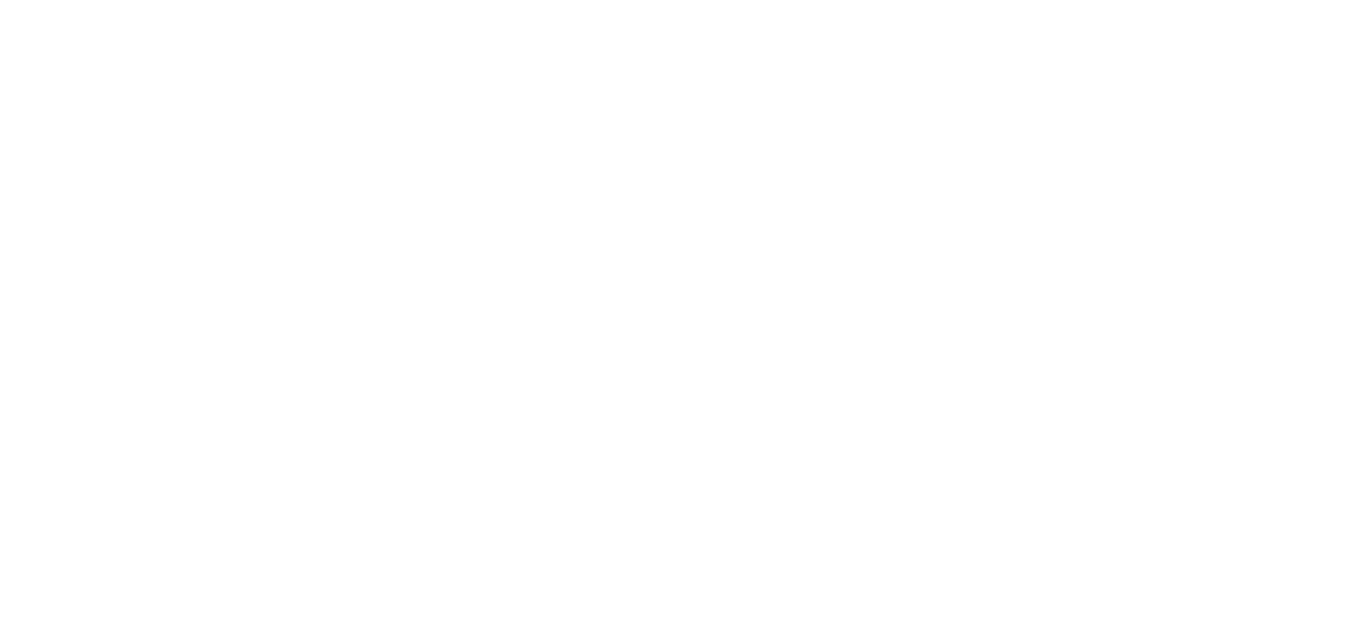 scroll, scrollTop: 0, scrollLeft: 0, axis: both 